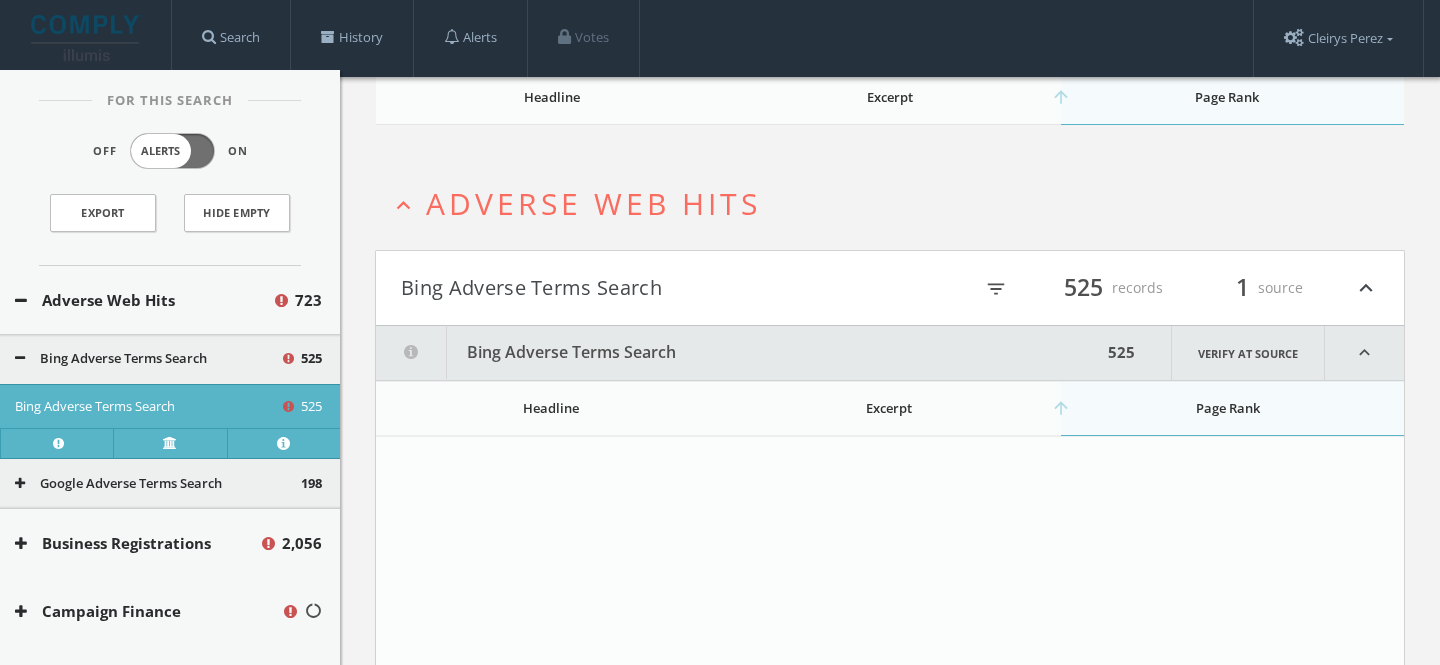 scroll, scrollTop: 24020, scrollLeft: 0, axis: vertical 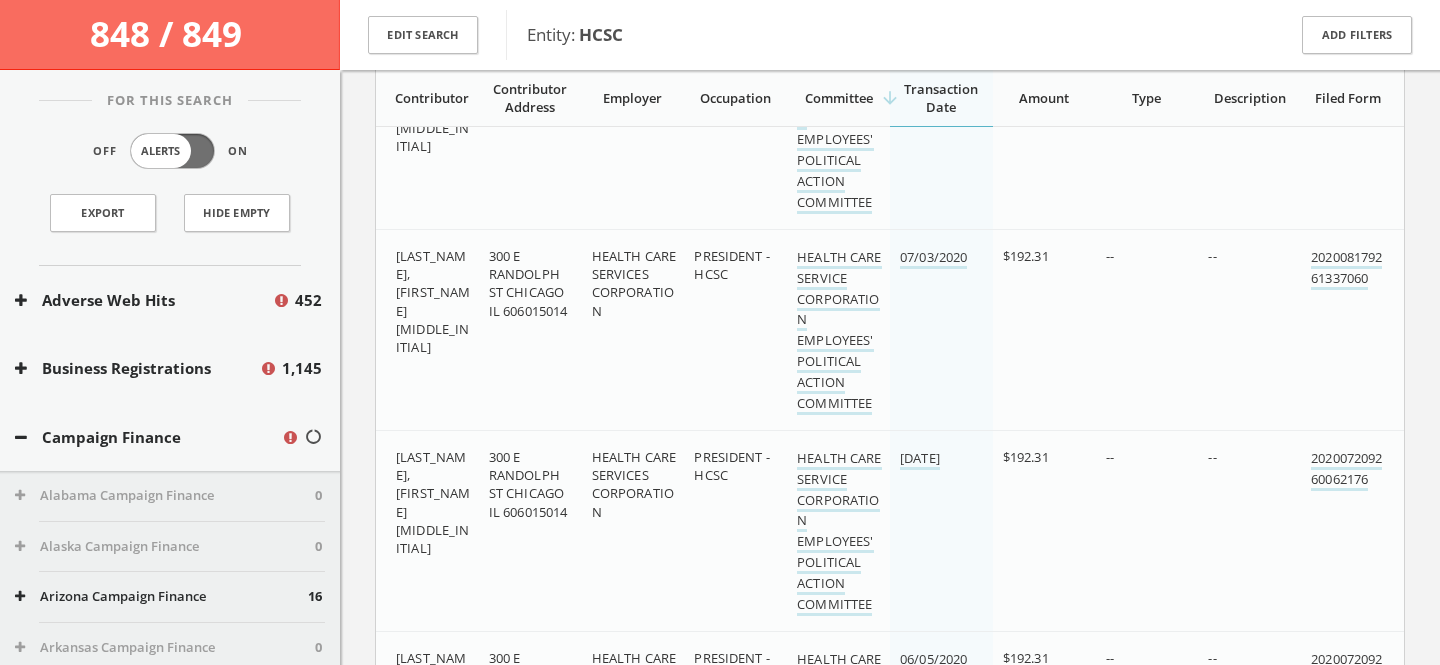 click on "Campaign Finance" at bounding box center (143, 300) 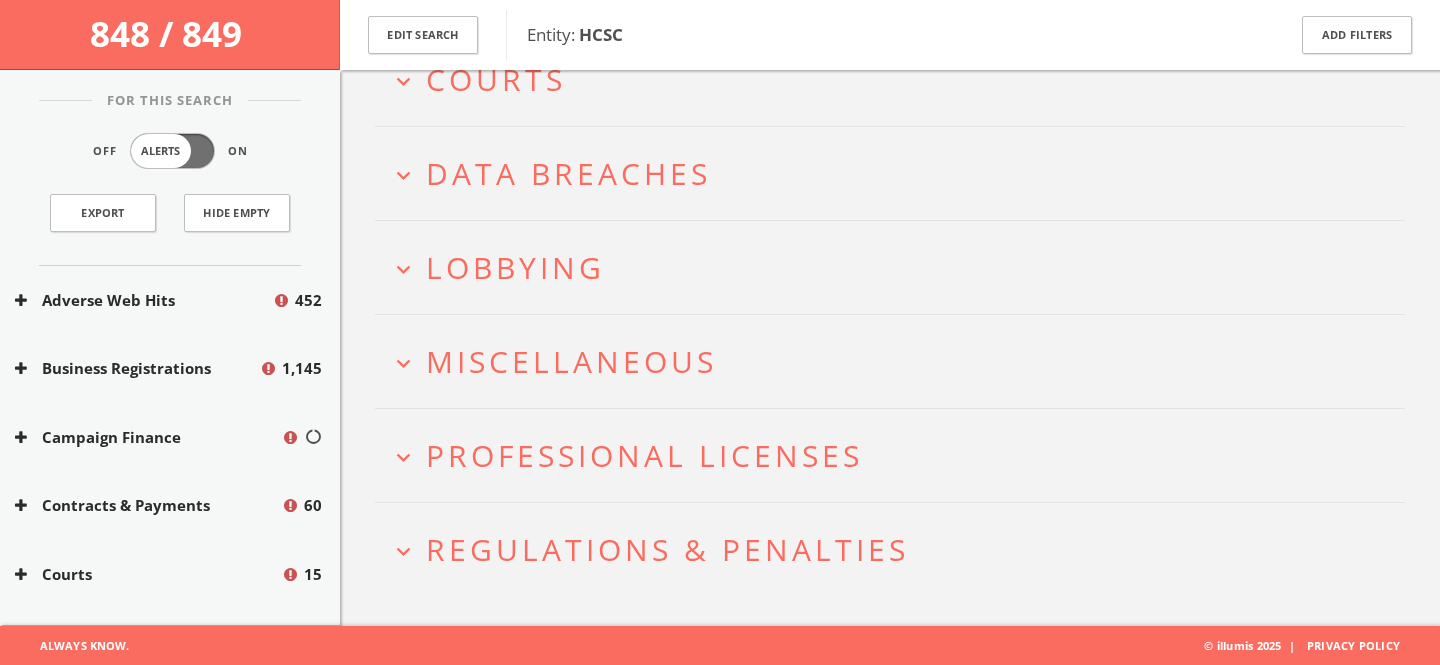 click on "Adverse Web Hits" at bounding box center (143, 300) 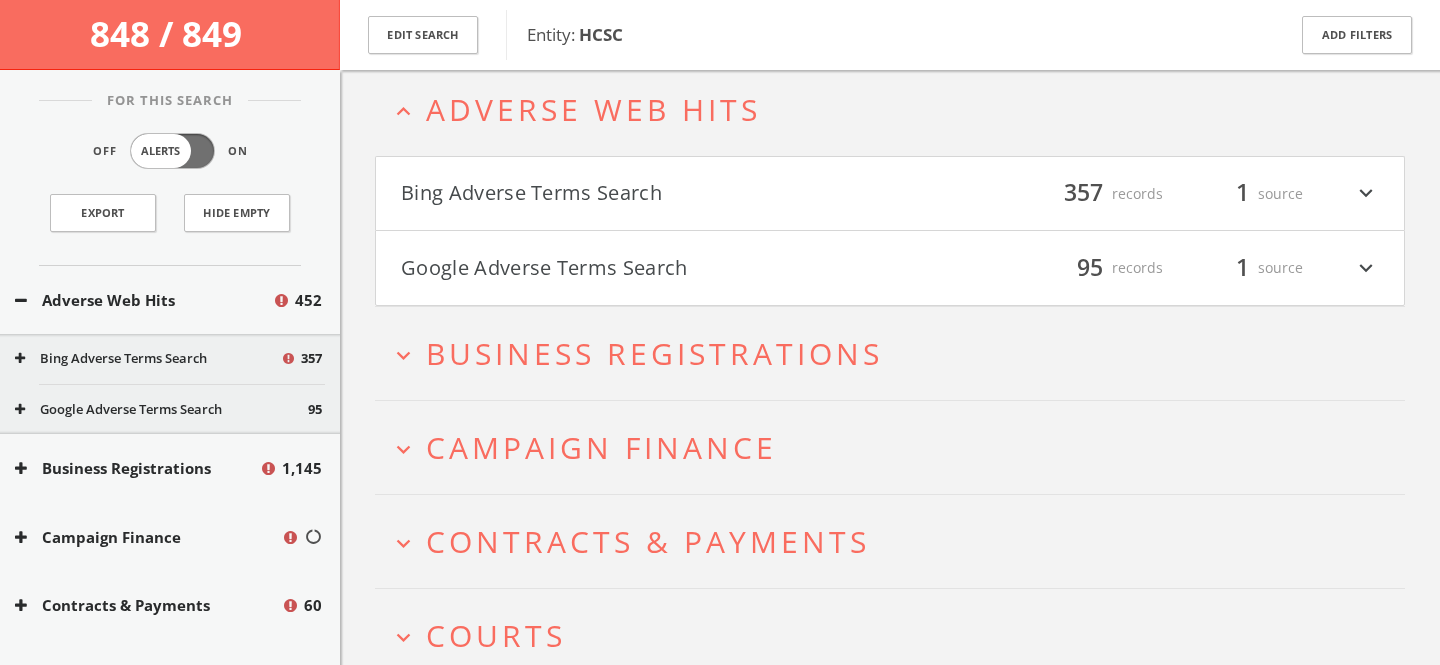 scroll, scrollTop: 86, scrollLeft: 0, axis: vertical 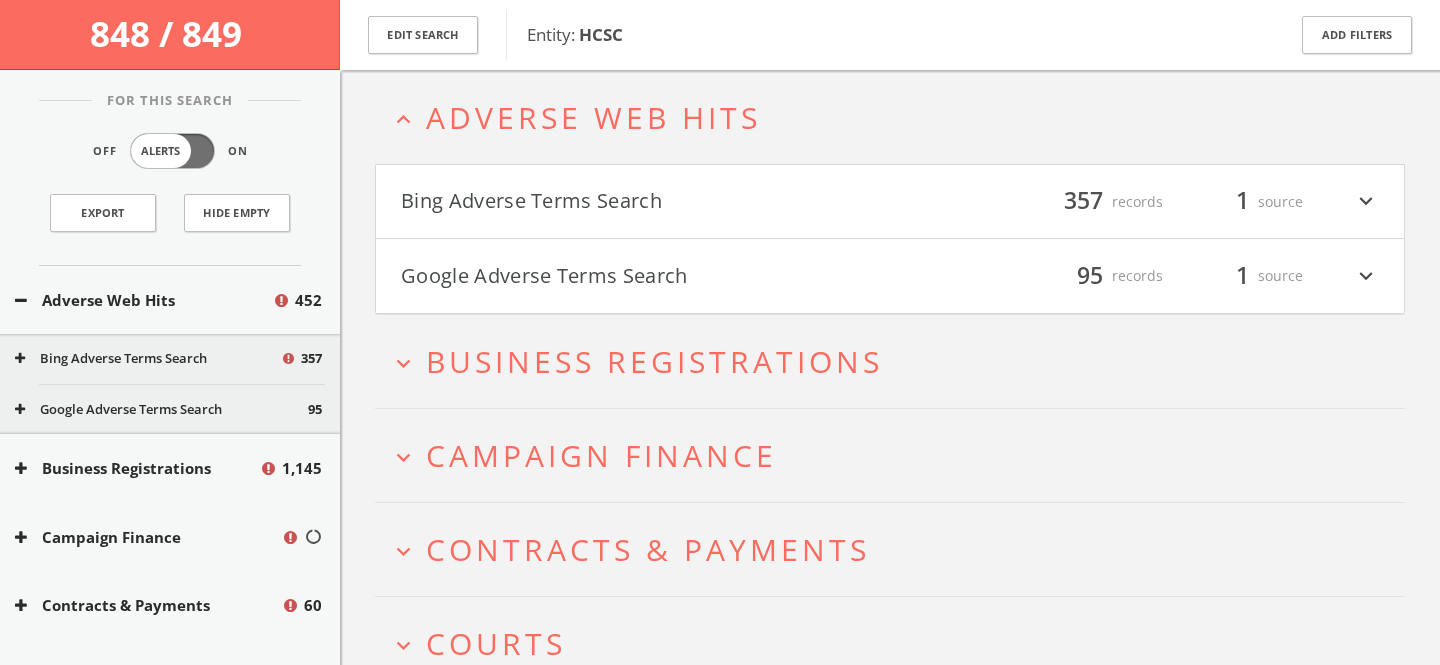 click on "Google Adverse Terms Search" at bounding box center (645, 276) 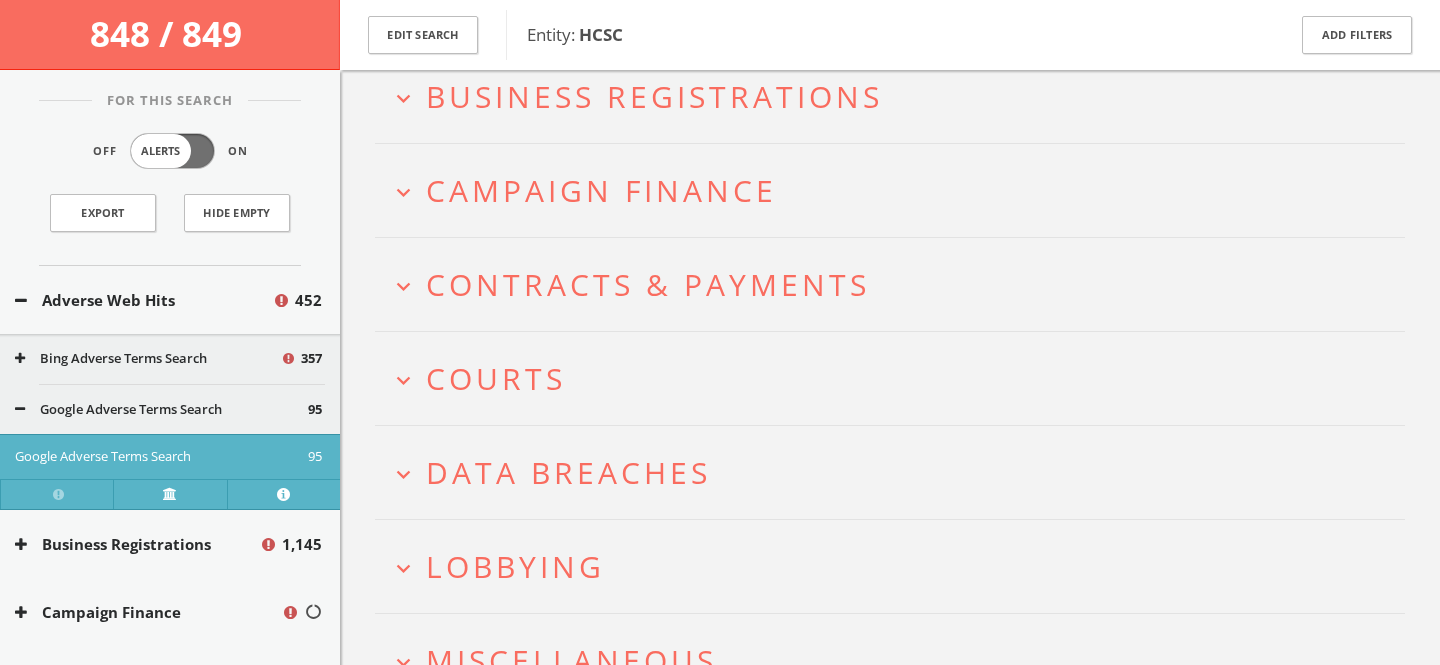 click on "Google Adverse Terms Search" at bounding box center (161, 410) 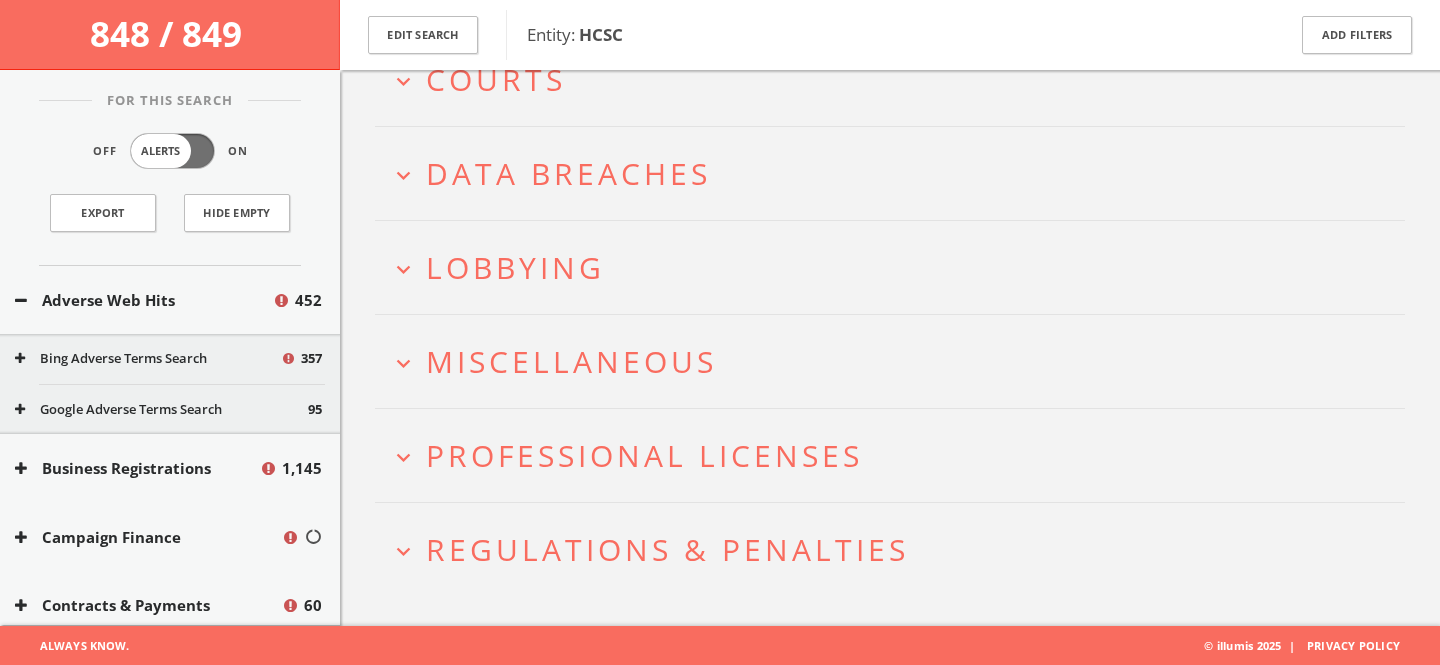 click on "Bing Adverse Terms Search" at bounding box center [147, 359] 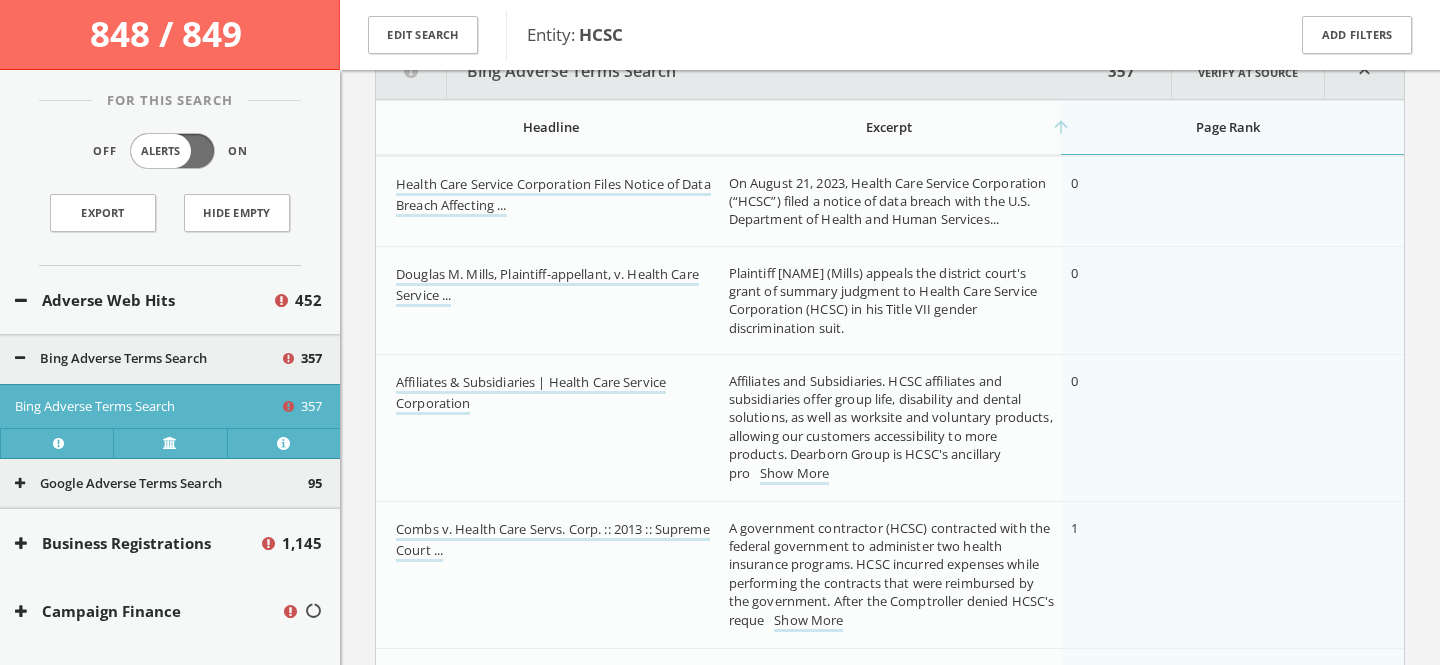 scroll, scrollTop: 254, scrollLeft: 0, axis: vertical 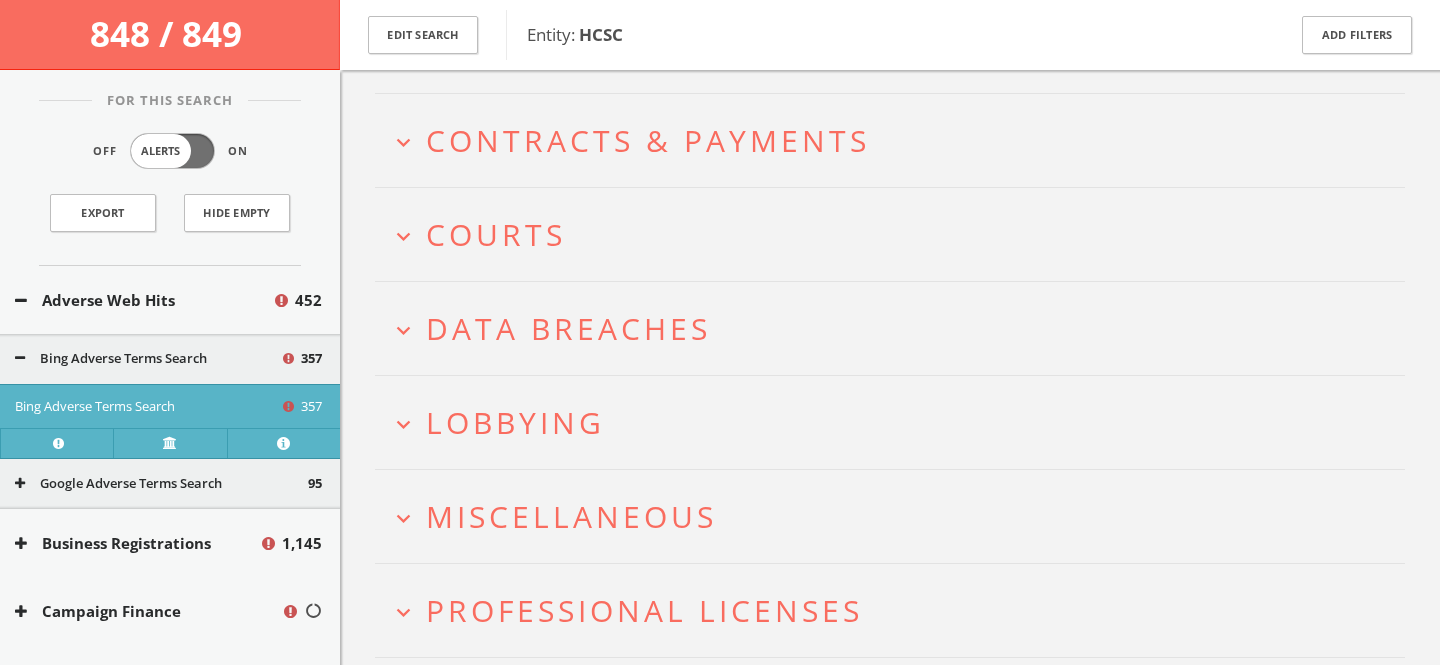 click on "Bing Adverse Terms Search" at bounding box center [147, 359] 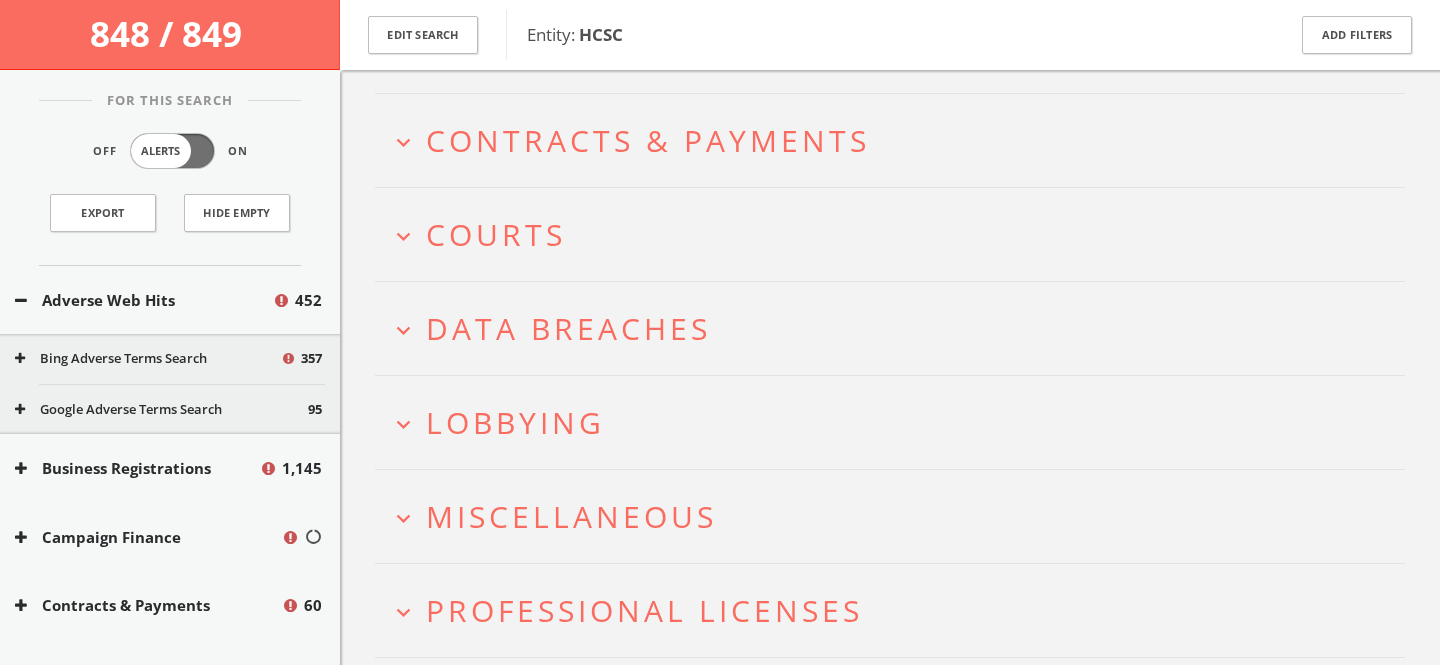 click on "Adverse Web Hits" at bounding box center (143, 300) 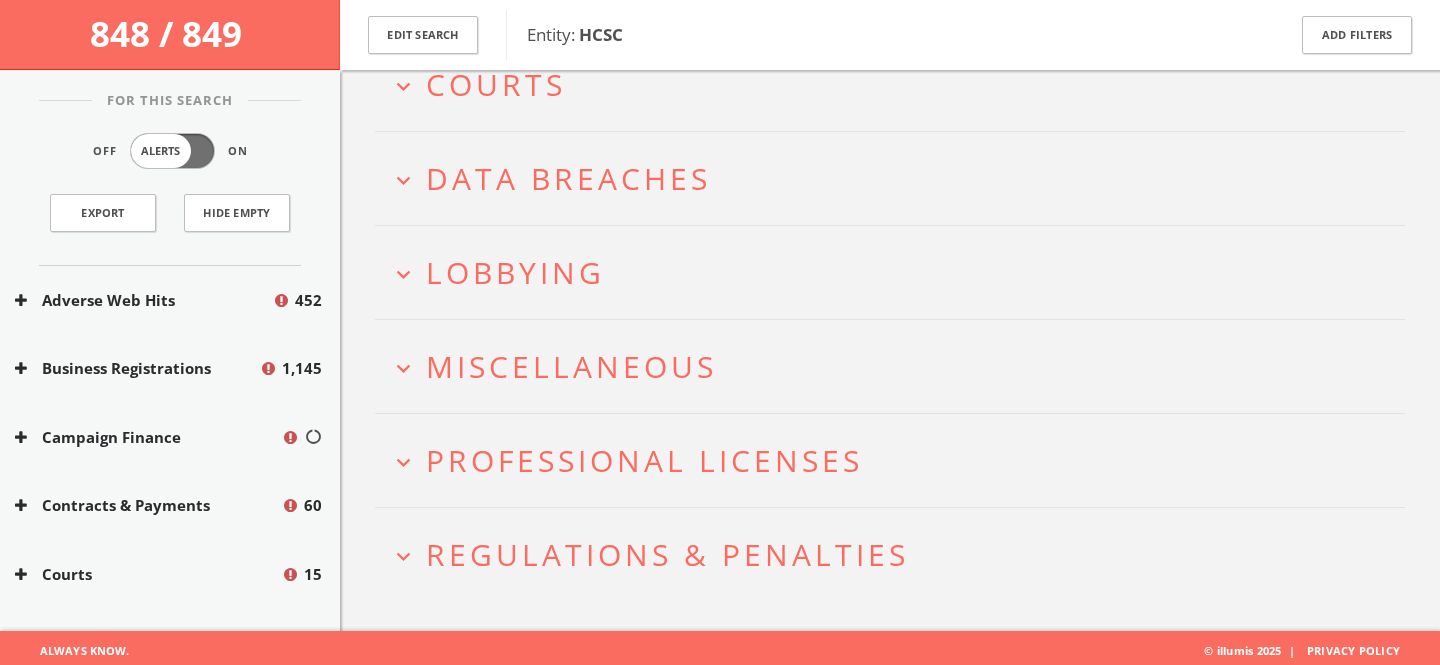 scroll, scrollTop: 345, scrollLeft: 0, axis: vertical 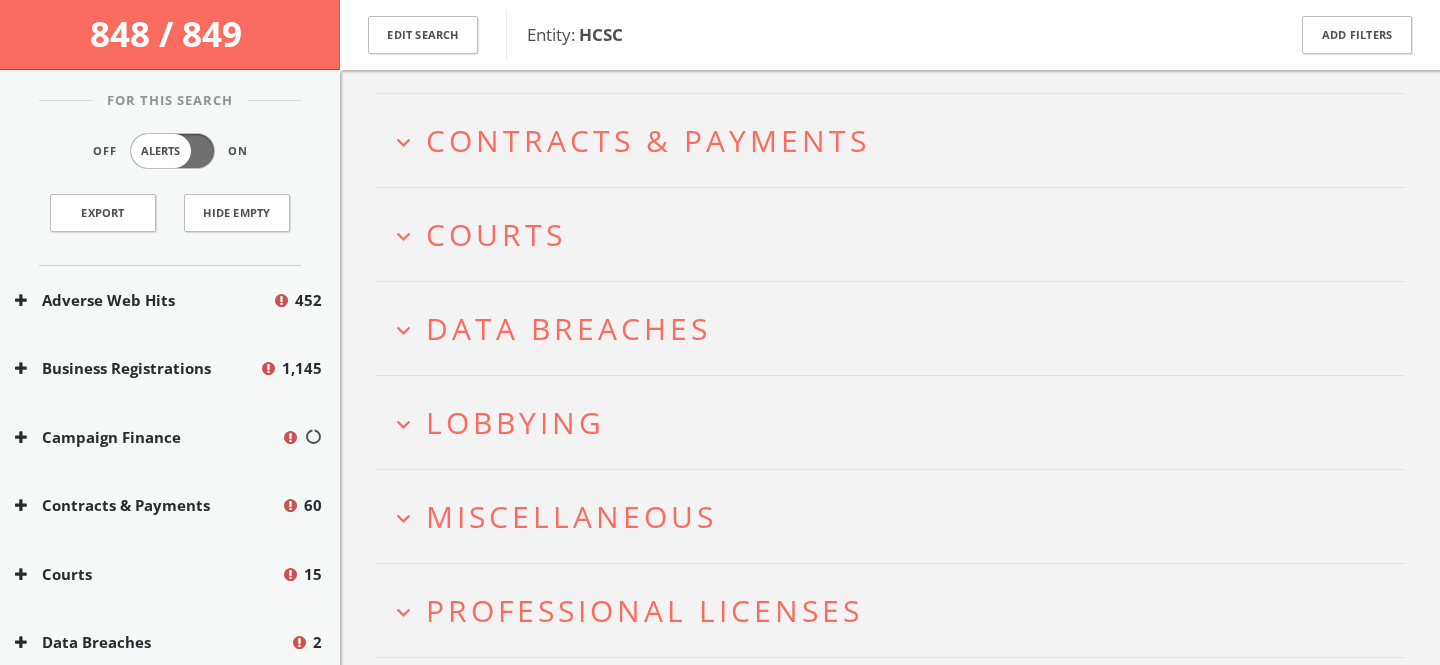 click on "expand_more Lobbying" at bounding box center (897, 422) 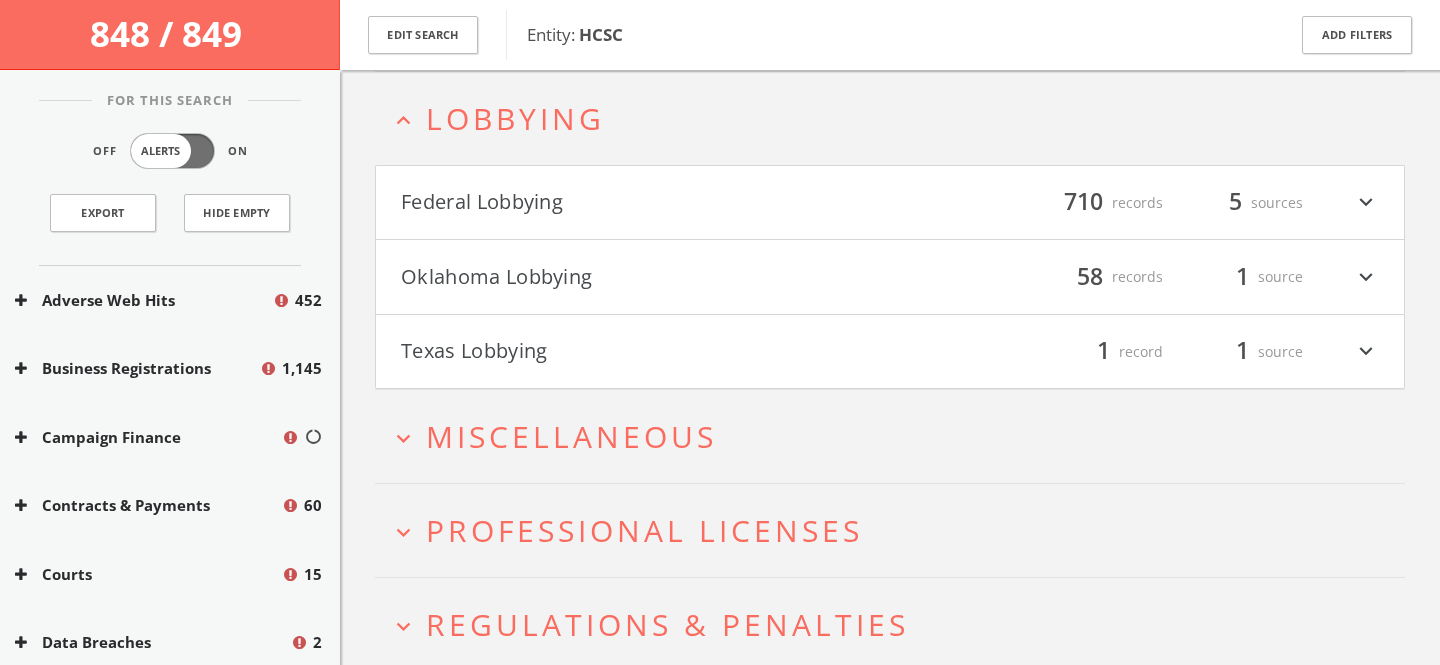 scroll, scrollTop: 650, scrollLeft: 0, axis: vertical 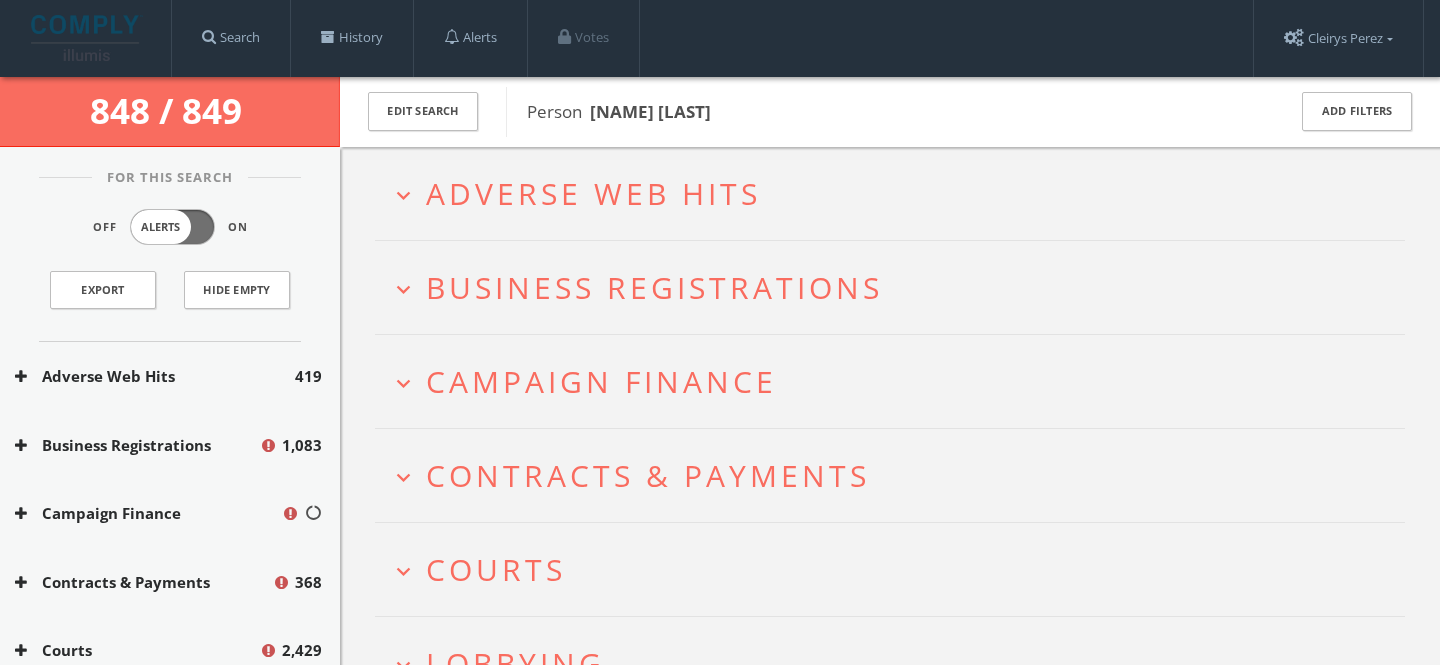 click on "expand_more Adverse Web Hits" at bounding box center (890, 193) 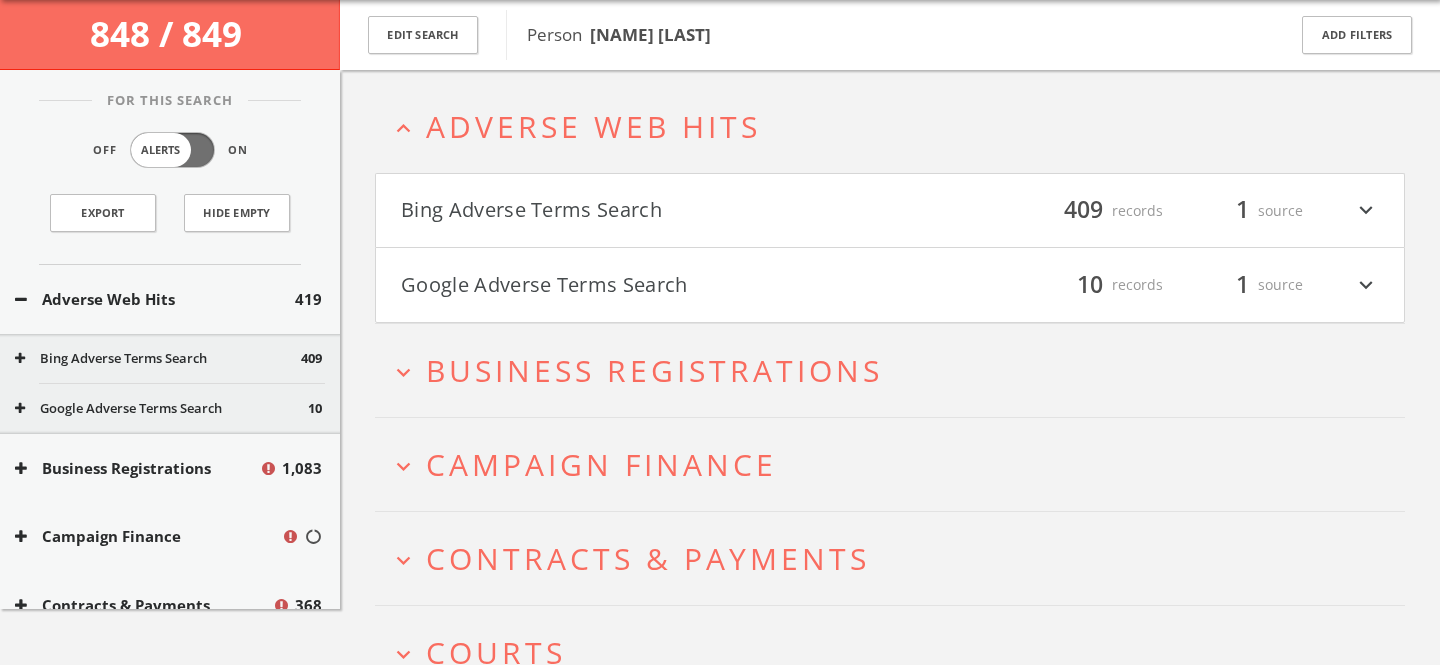click on "Google Adverse Terms Search" at bounding box center [645, 285] 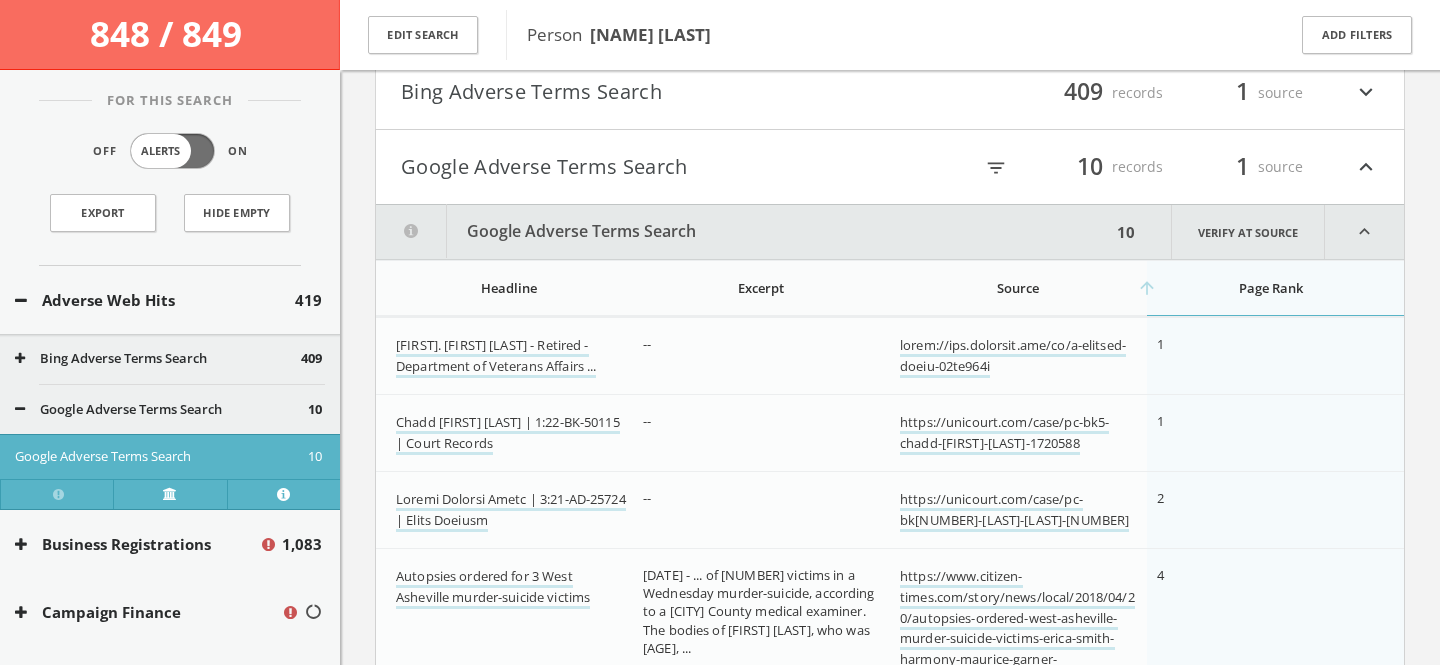 scroll, scrollTop: 170, scrollLeft: 0, axis: vertical 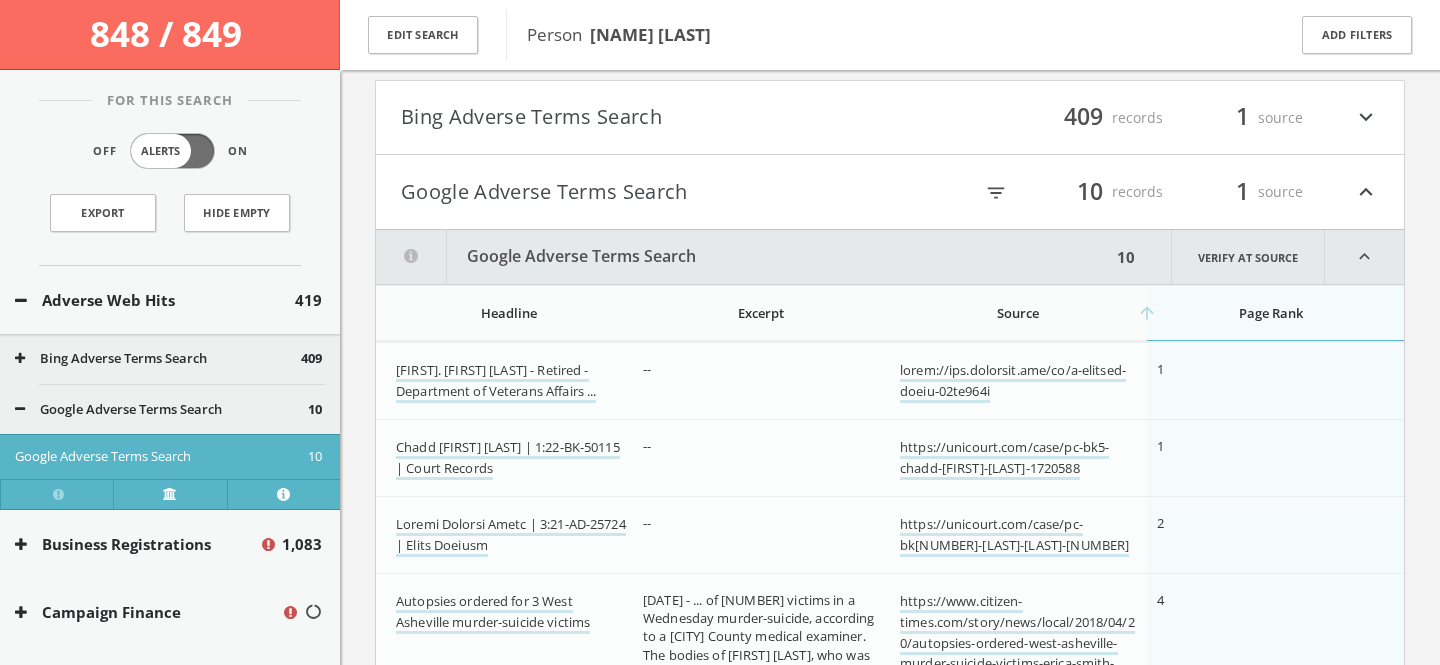 click on "Google Adverse Terms Search" at bounding box center (645, 192) 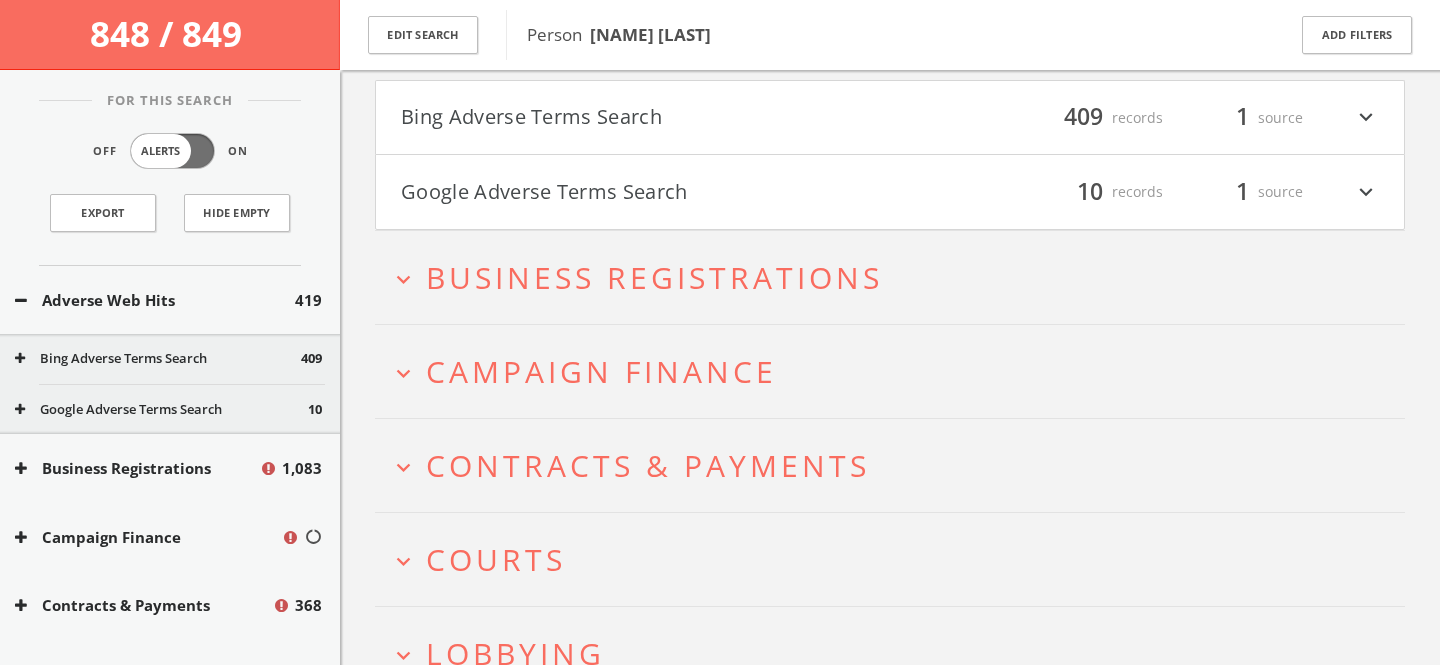 click on "Bing Adverse Terms Search" at bounding box center (645, 118) 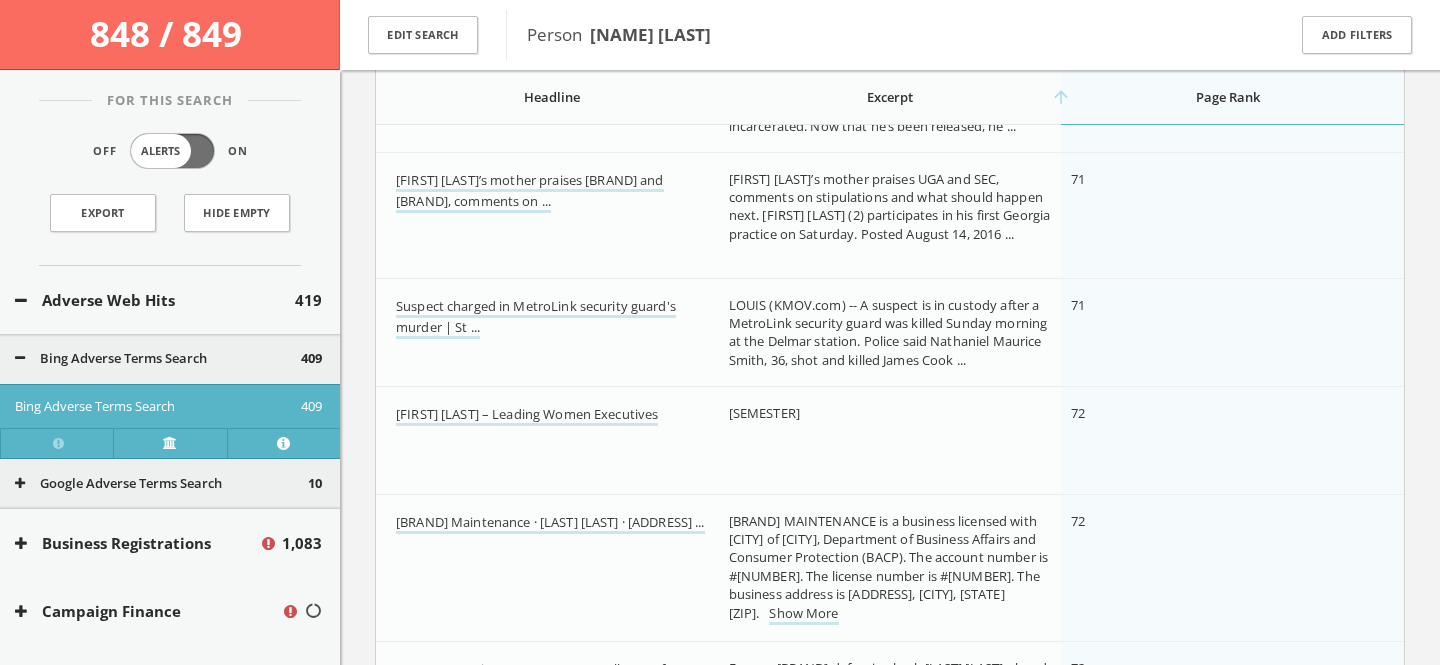 scroll, scrollTop: 25563, scrollLeft: 0, axis: vertical 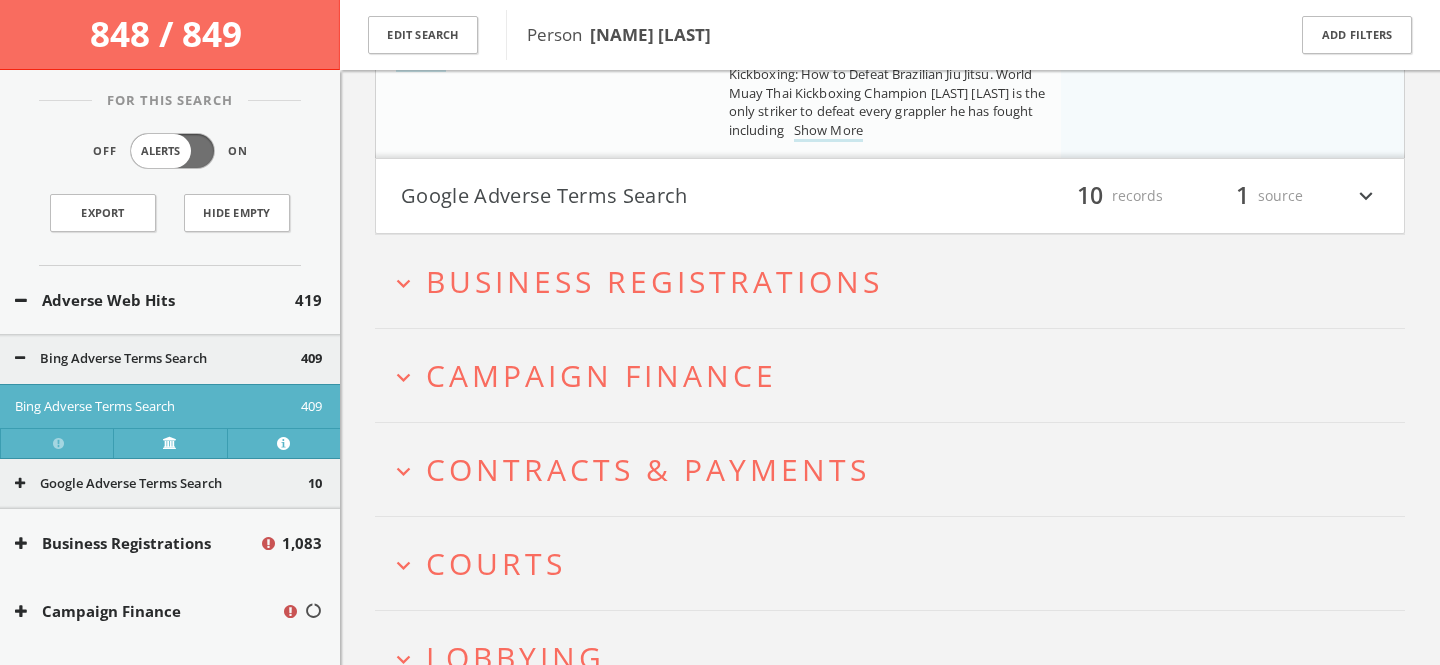 click on "Adverse Web Hits 419" at bounding box center [170, 300] 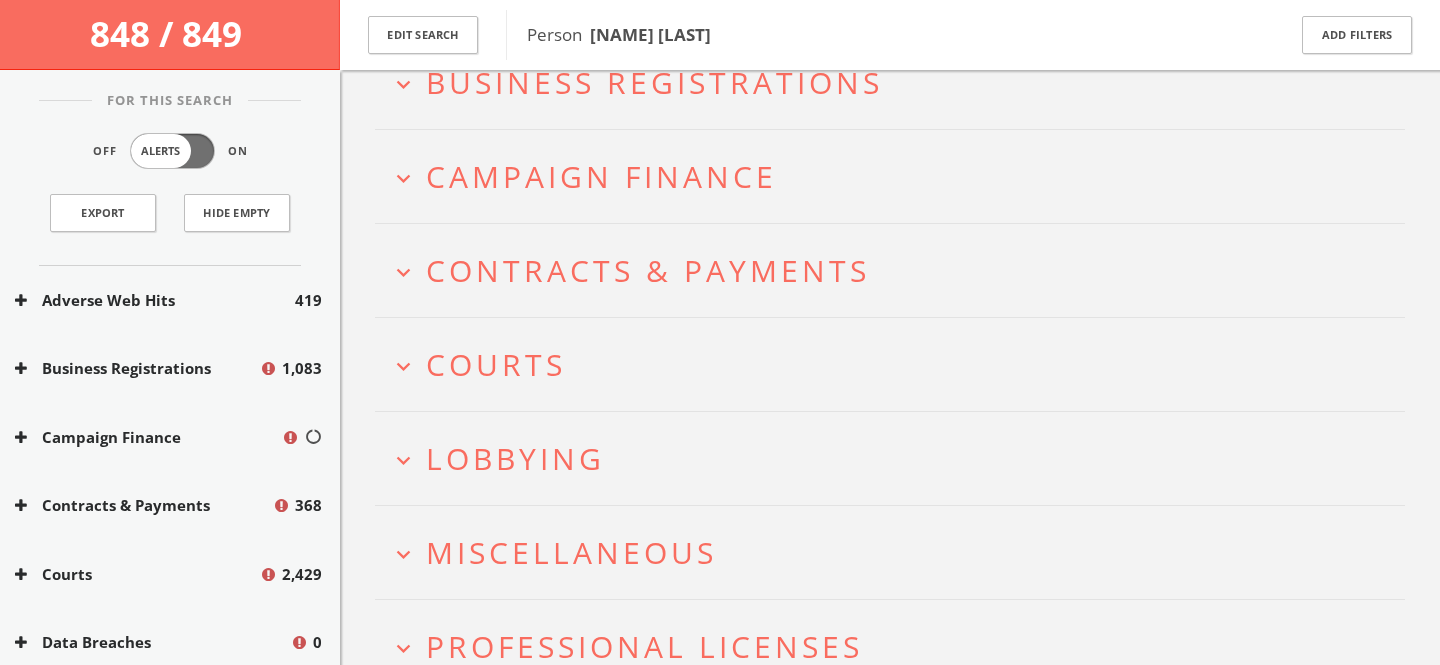 click on "Campaign Finance" at bounding box center (601, 176) 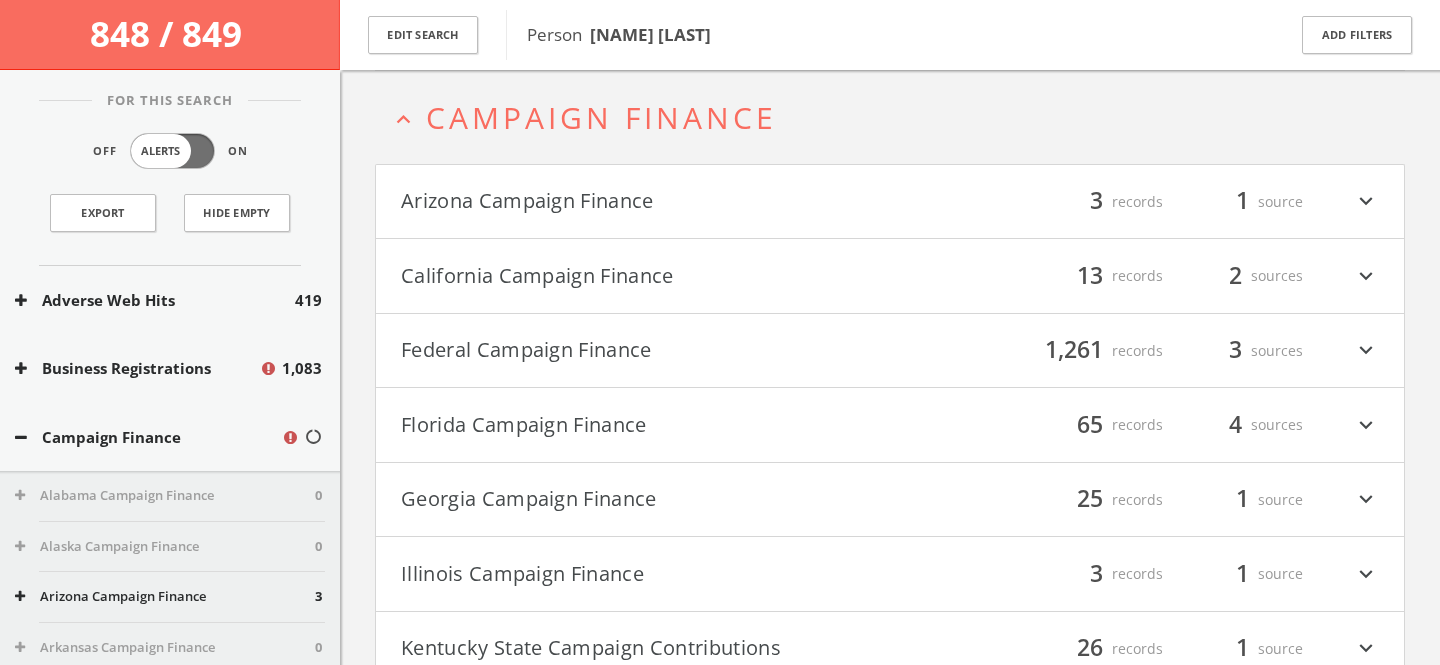 click on "Federal Campaign Finance" at bounding box center [645, 351] 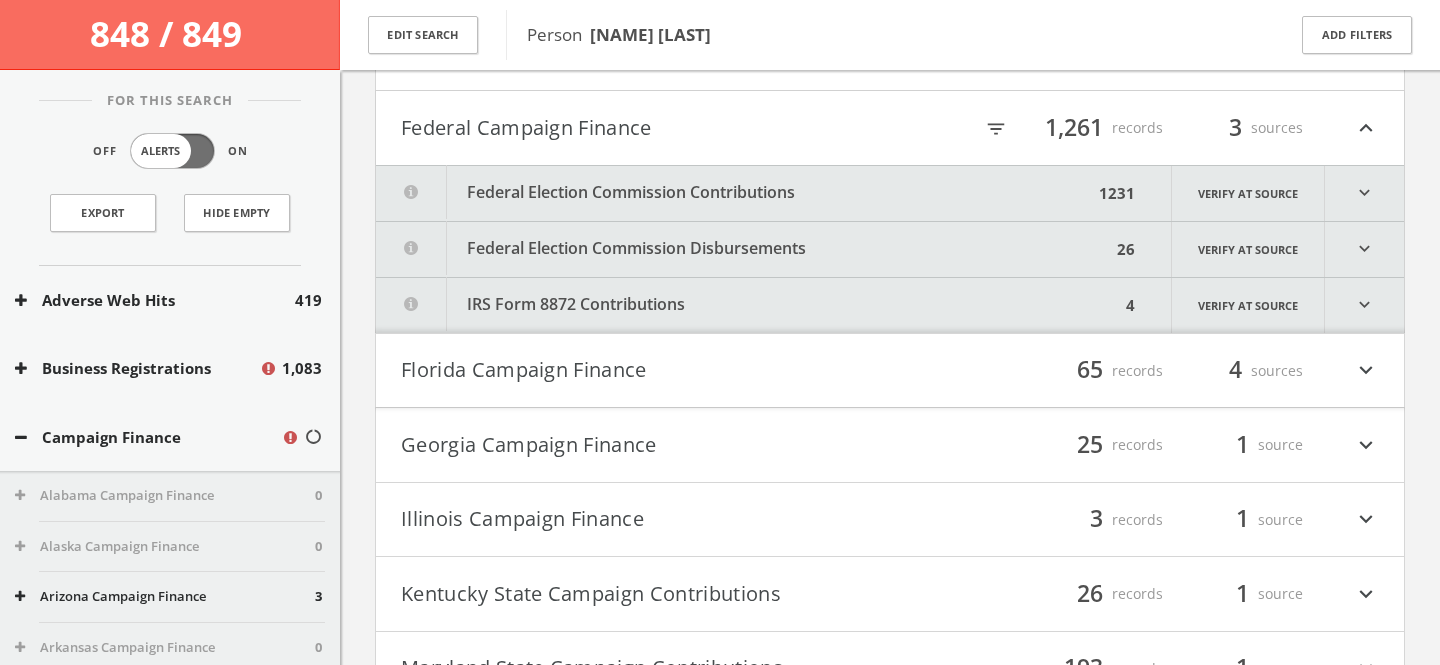 scroll, scrollTop: 516, scrollLeft: 0, axis: vertical 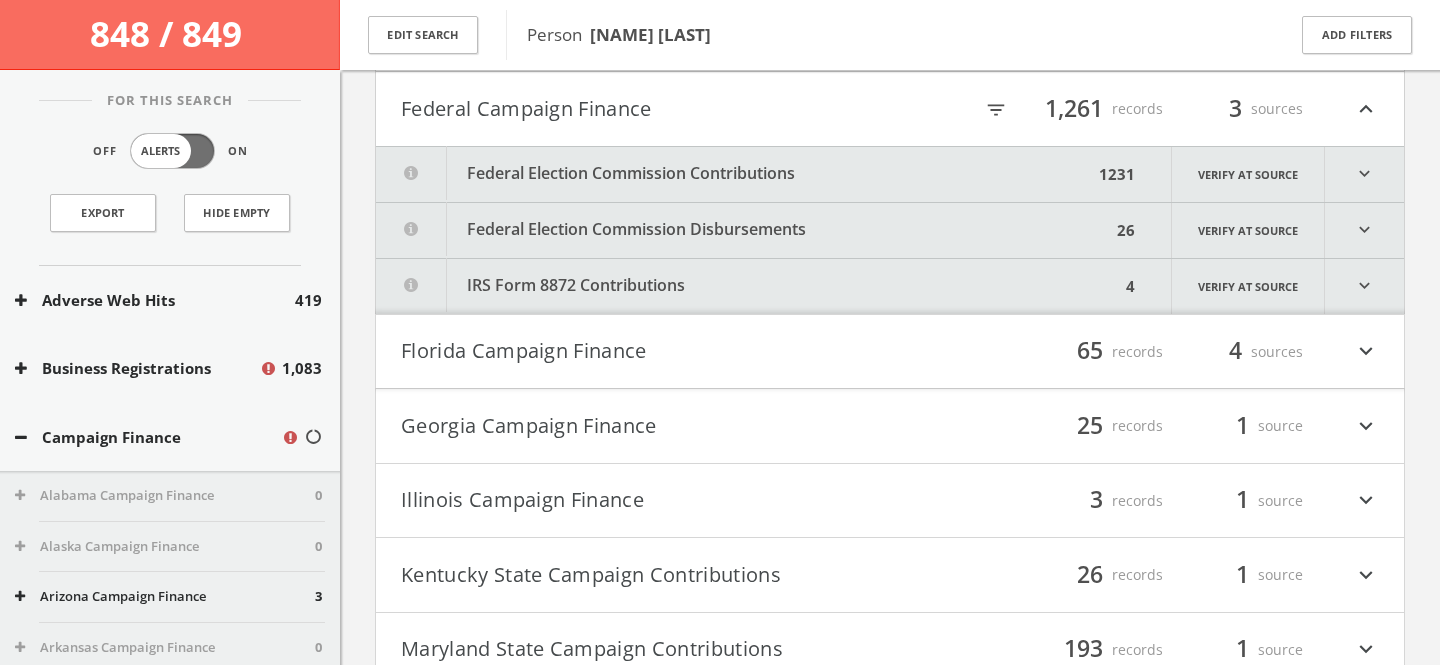 click on "filter_list" at bounding box center (996, 110) 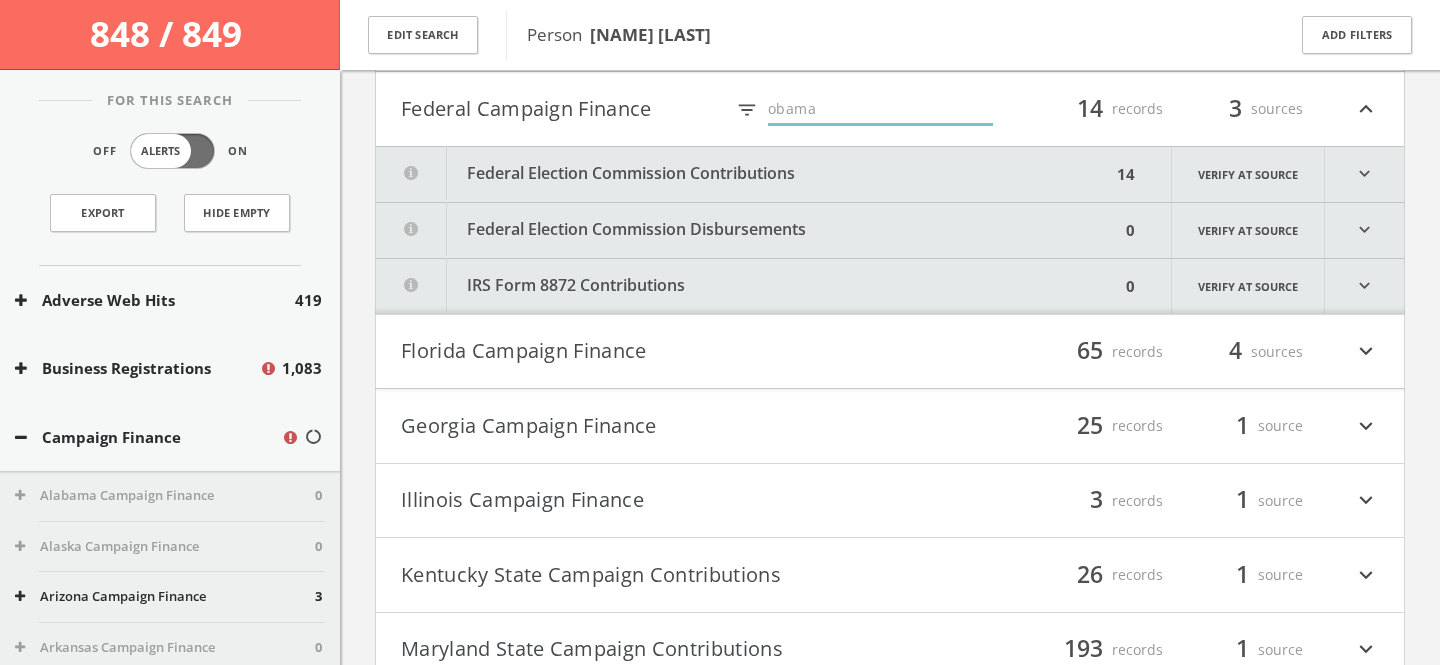 type on "Obama" 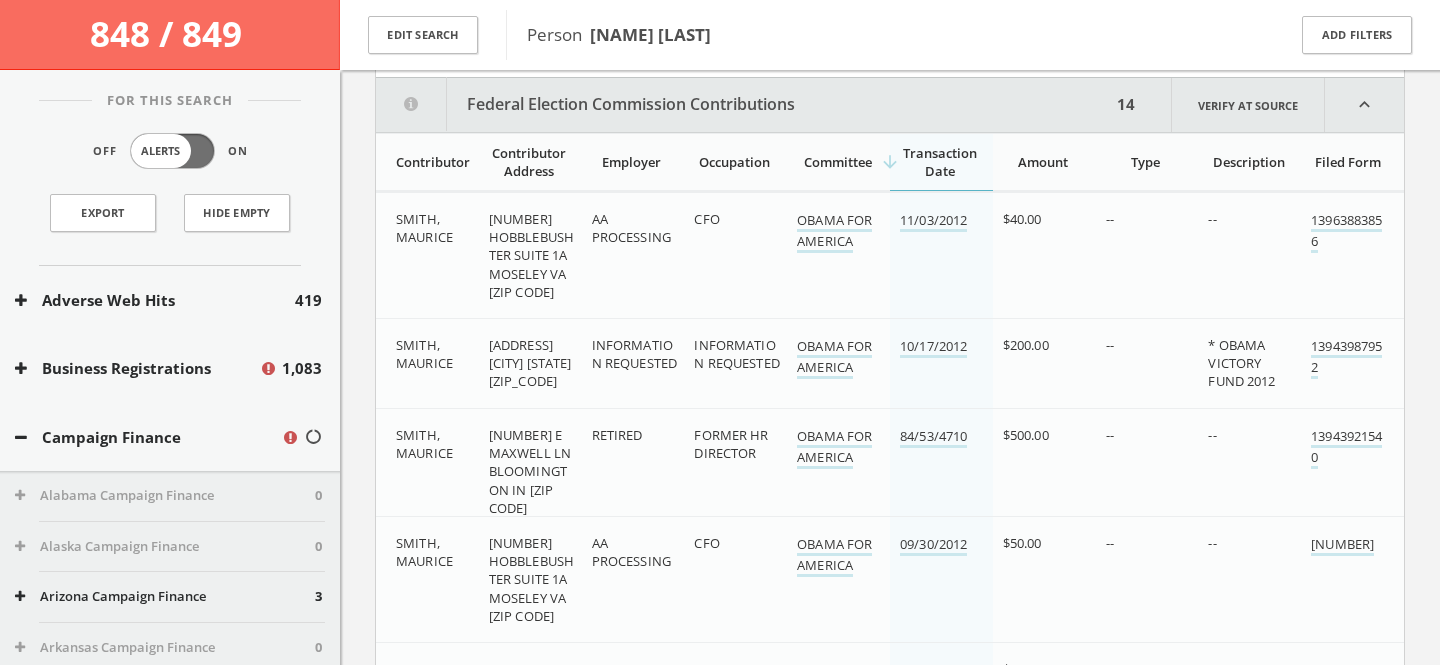 scroll, scrollTop: 591, scrollLeft: 0, axis: vertical 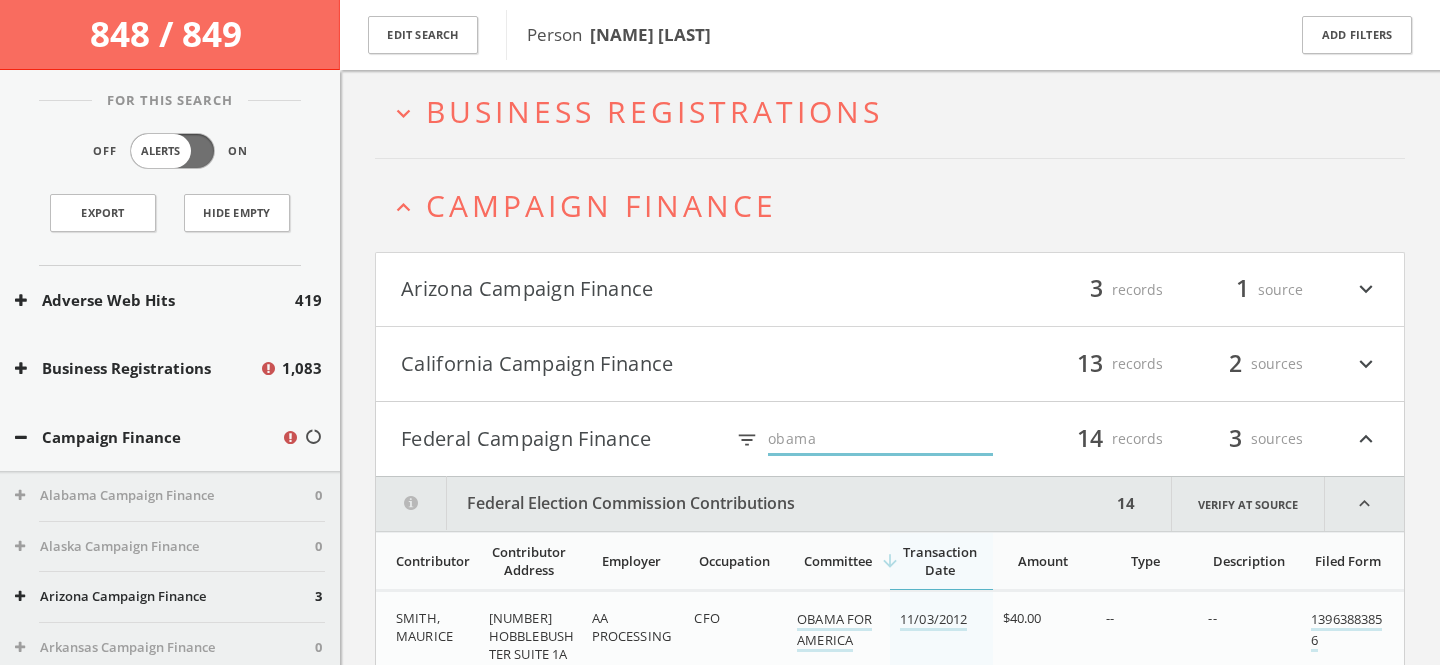 click on "Federal Campaign Finance" at bounding box center [562, 439] 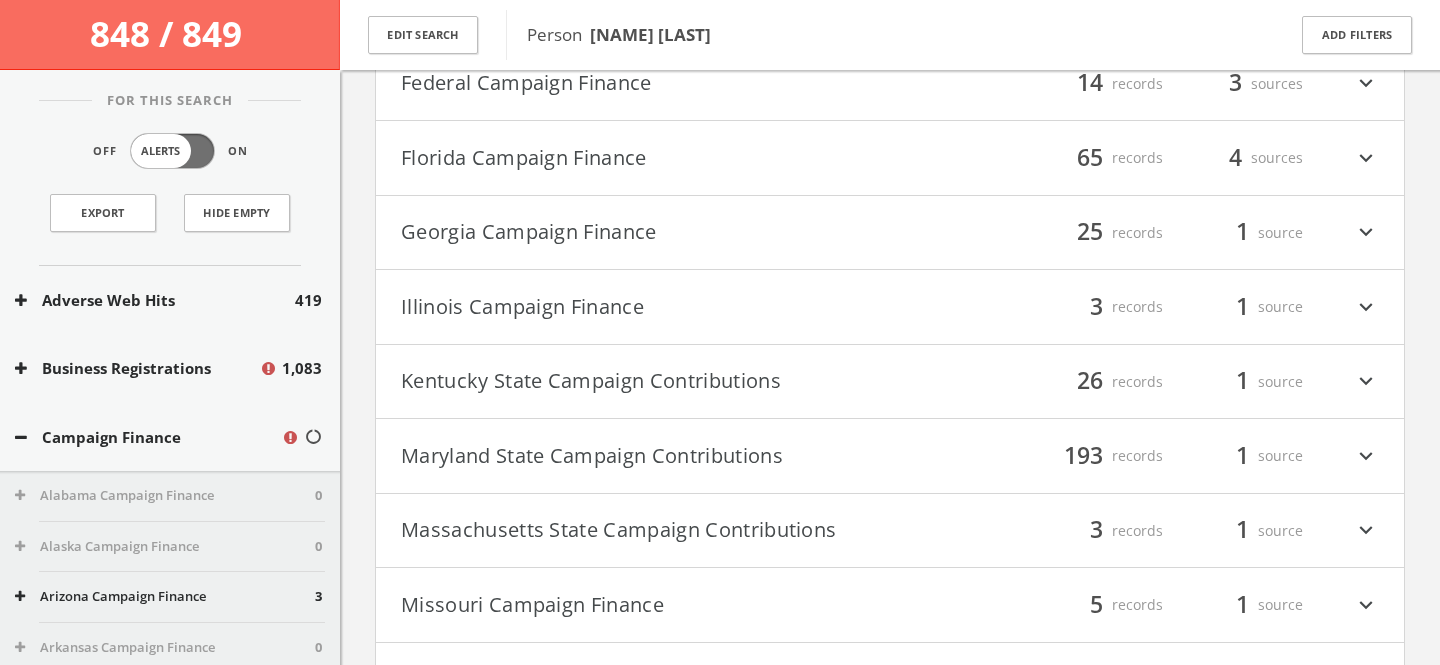 click on "Illinois Campaign Finance" at bounding box center (645, 307) 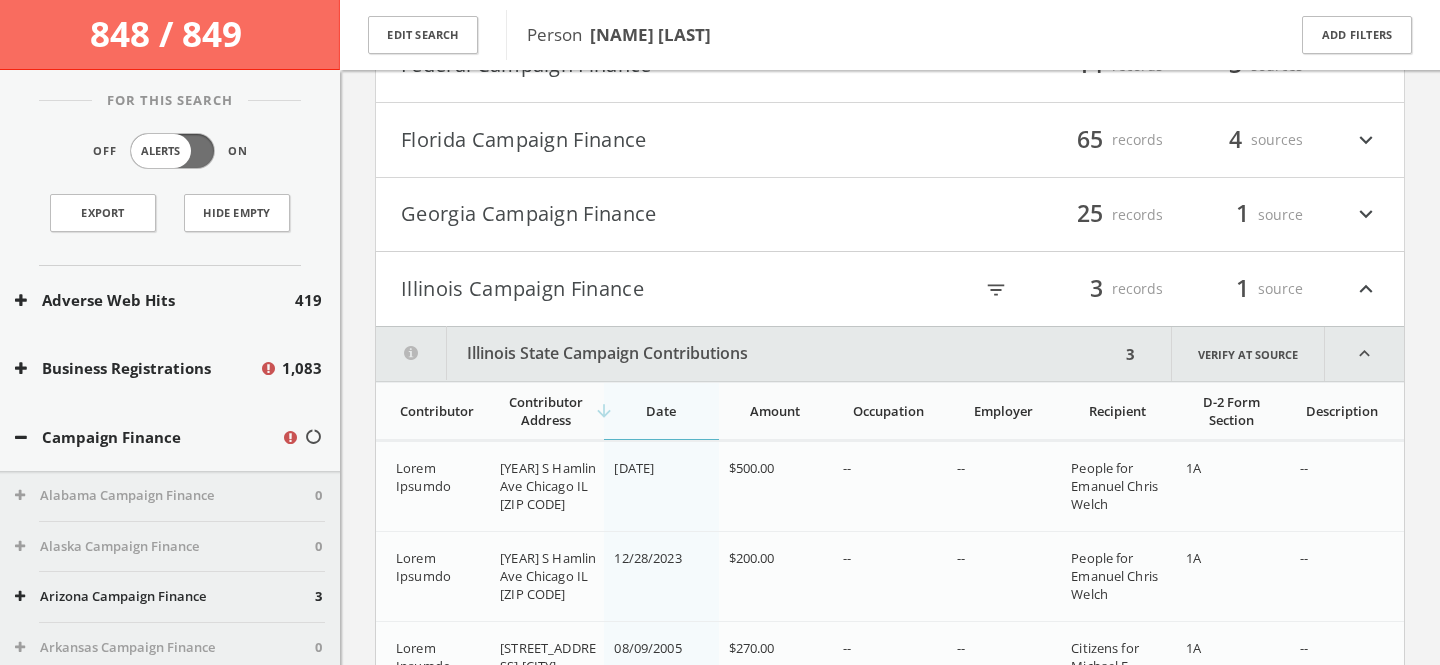 scroll, scrollTop: 523, scrollLeft: 0, axis: vertical 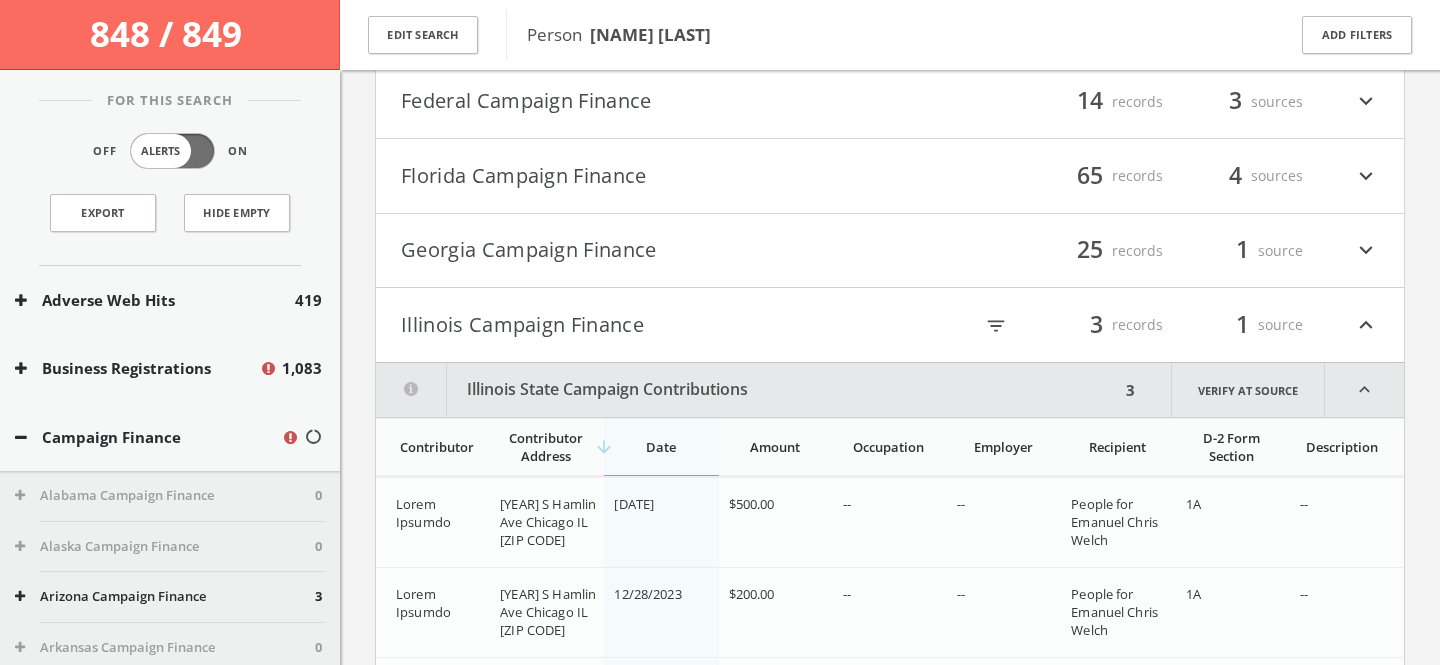 click on "Illinois Campaign Finance" at bounding box center [645, 325] 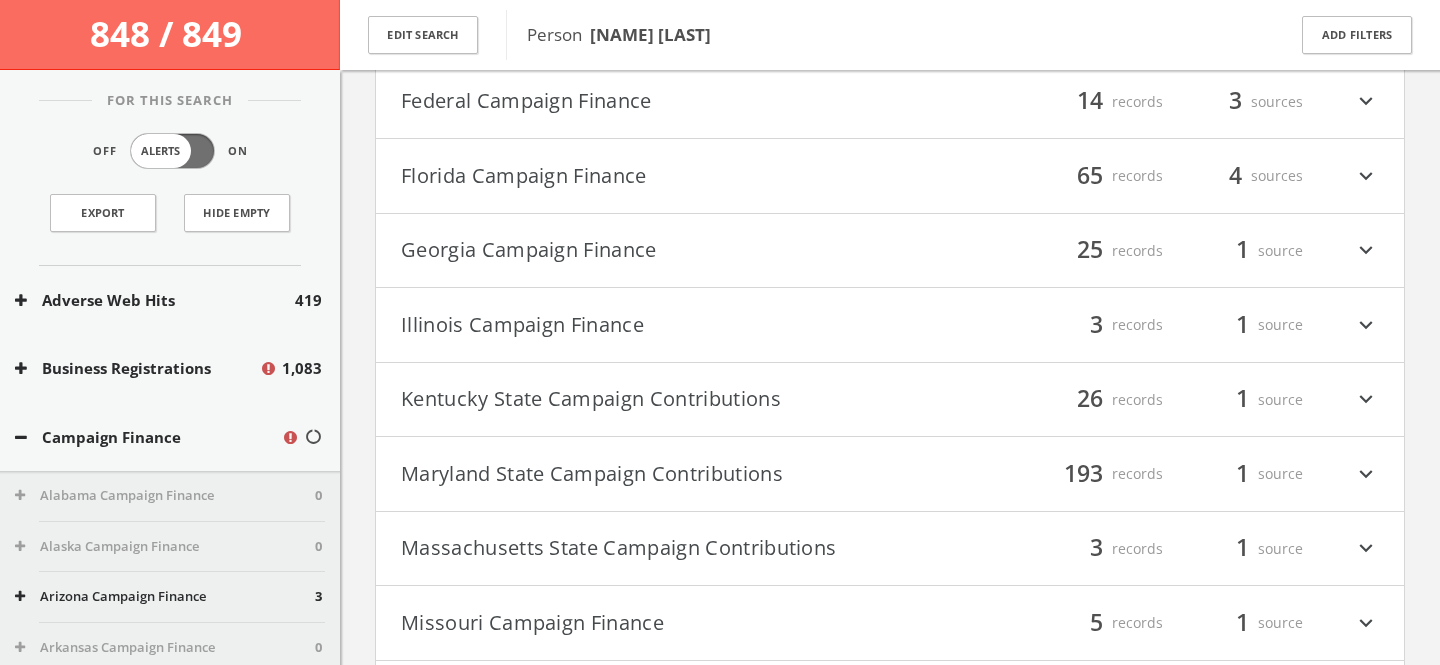 click on "Campaign Finance" at bounding box center (155, 300) 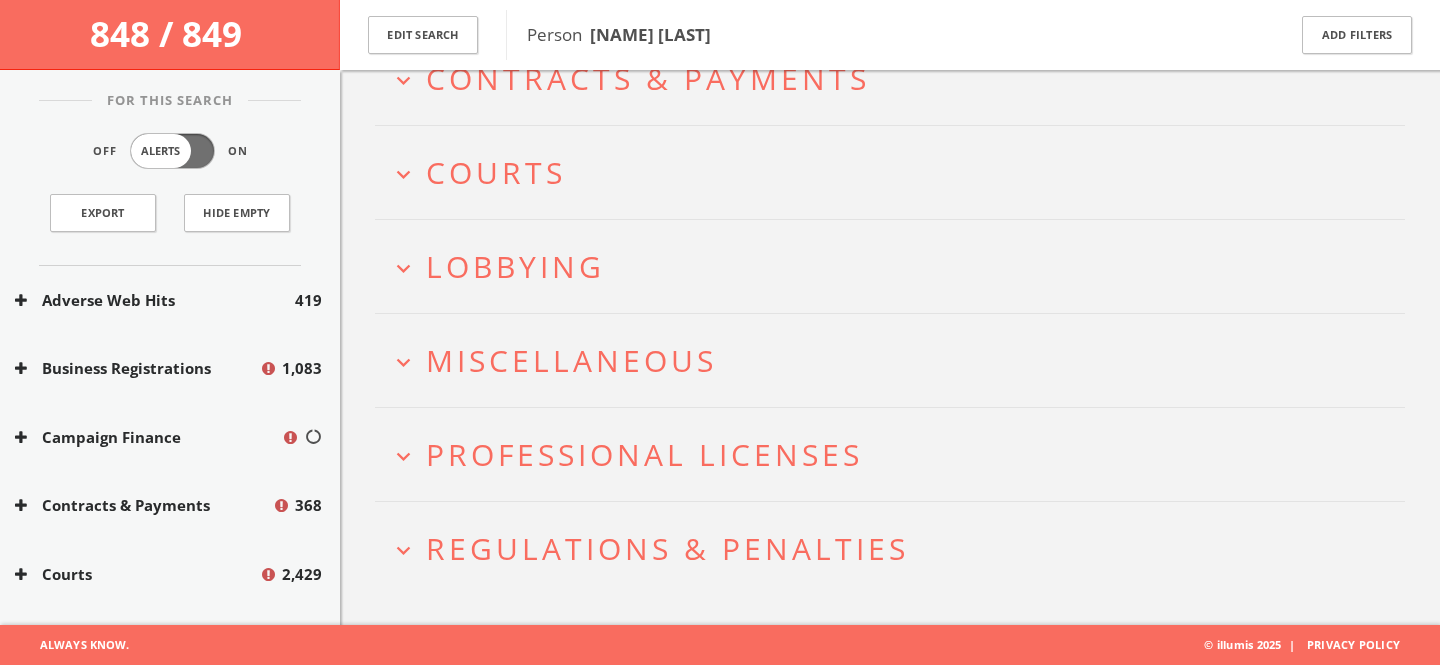 scroll, scrollTop: 406, scrollLeft: 0, axis: vertical 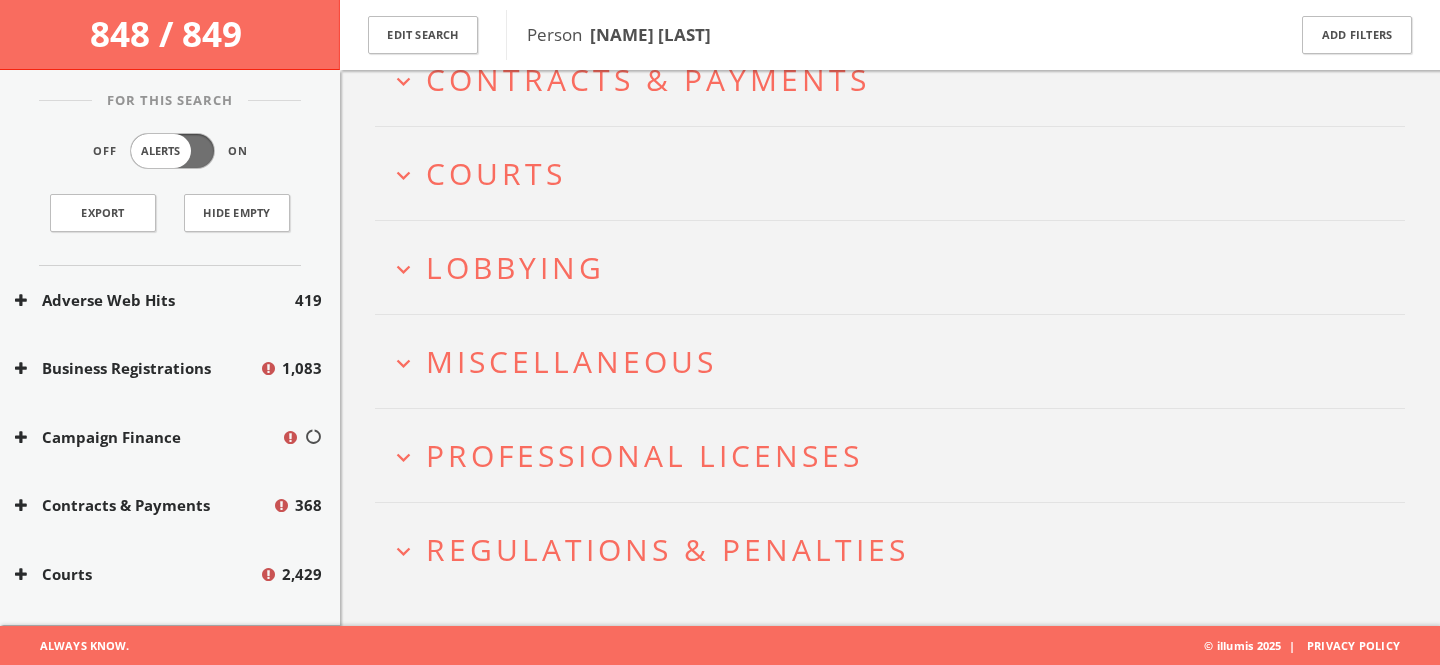 click on "Courts" at bounding box center (496, 173) 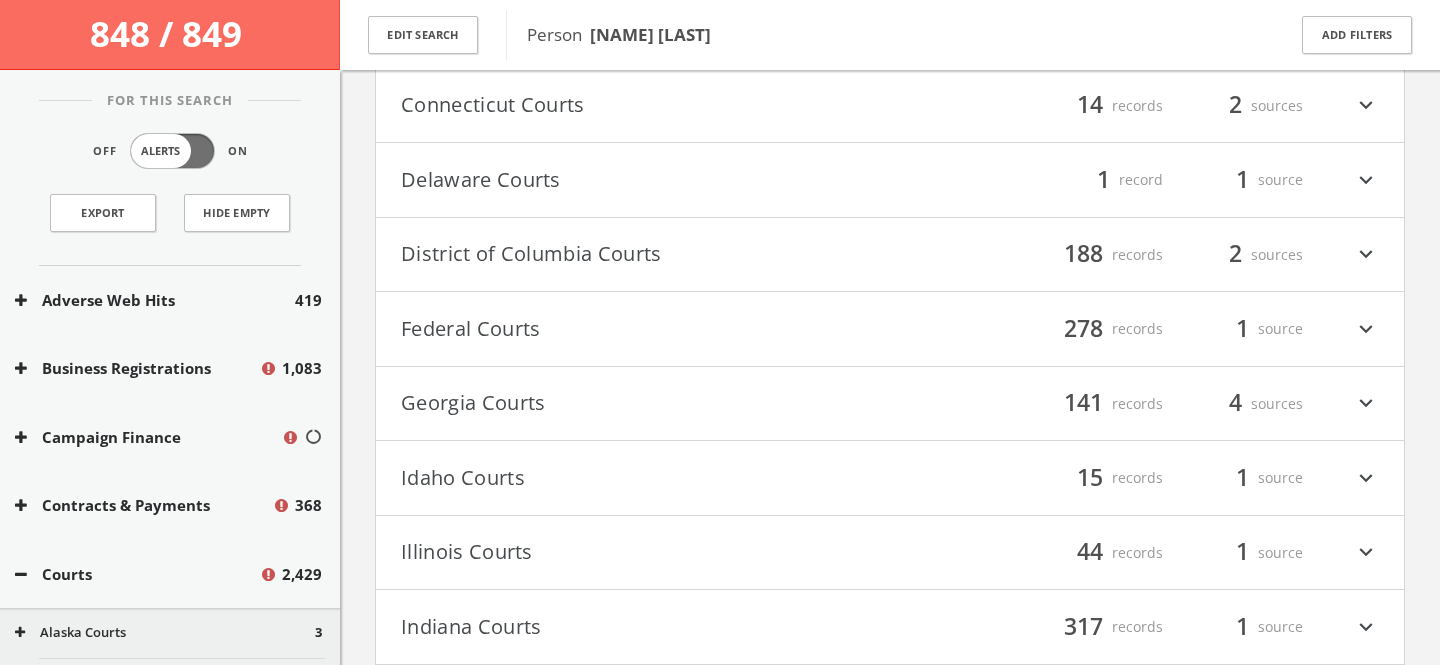 click on "Federal Courts" at bounding box center [645, 329] 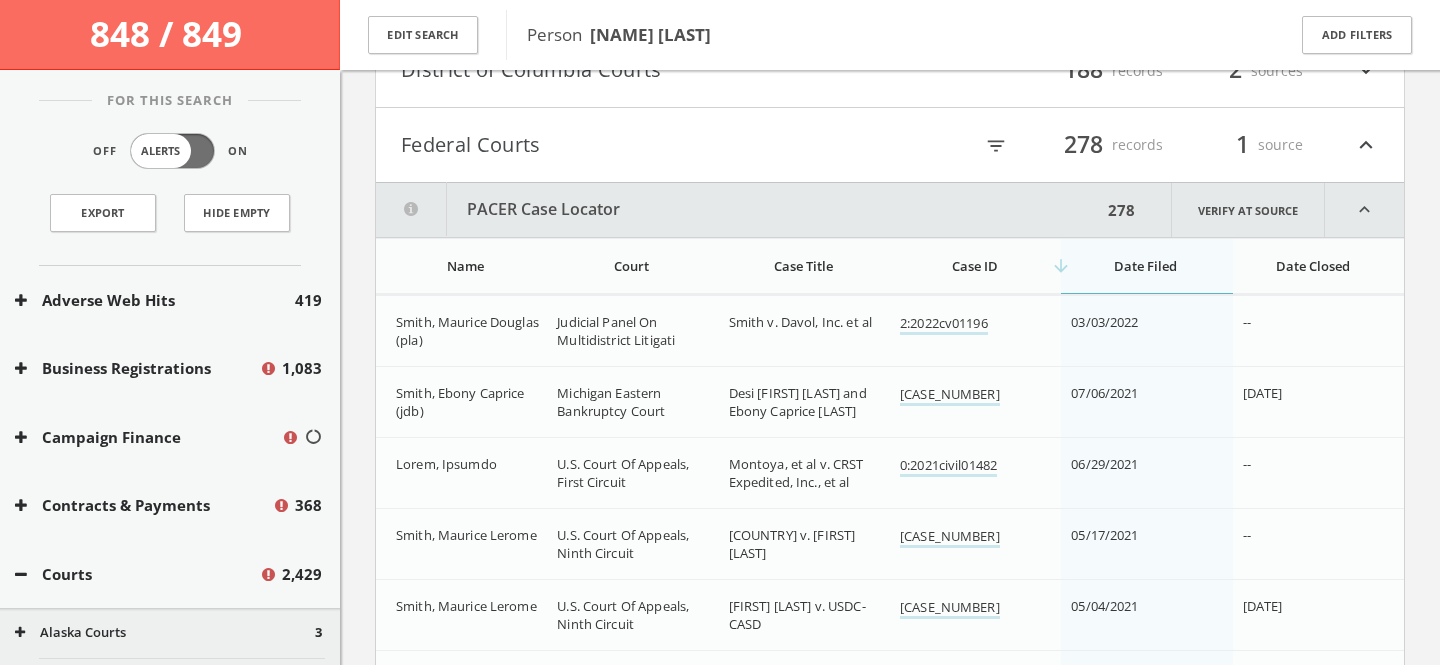 scroll, scrollTop: 926, scrollLeft: 0, axis: vertical 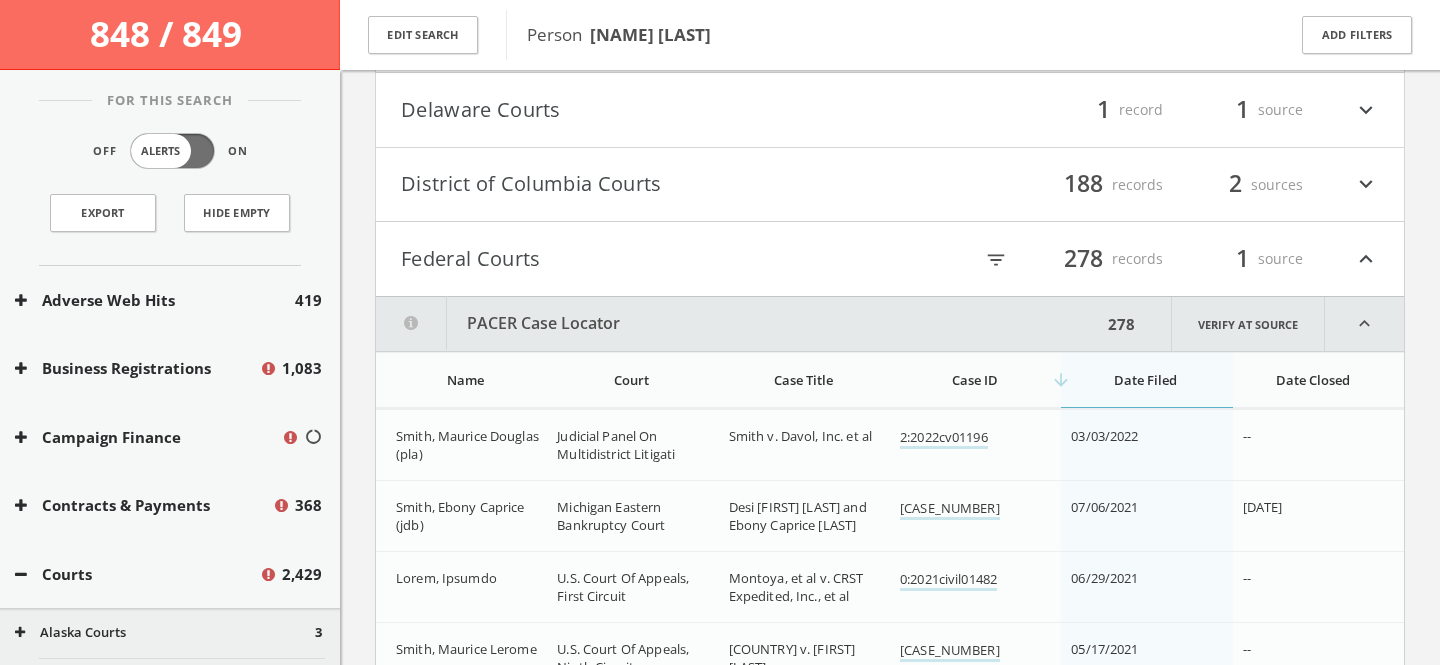 click on "Federal Courts" at bounding box center [645, 259] 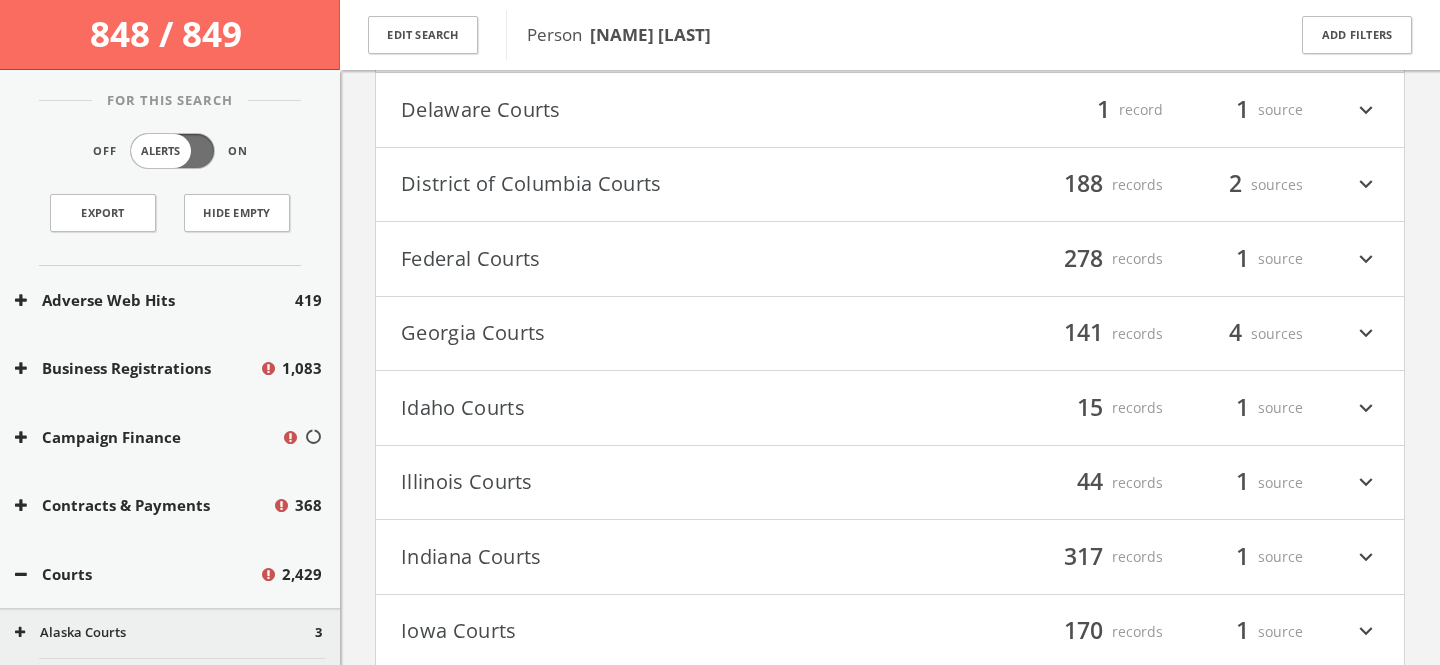 click on "Illinois Courts" at bounding box center (645, 483) 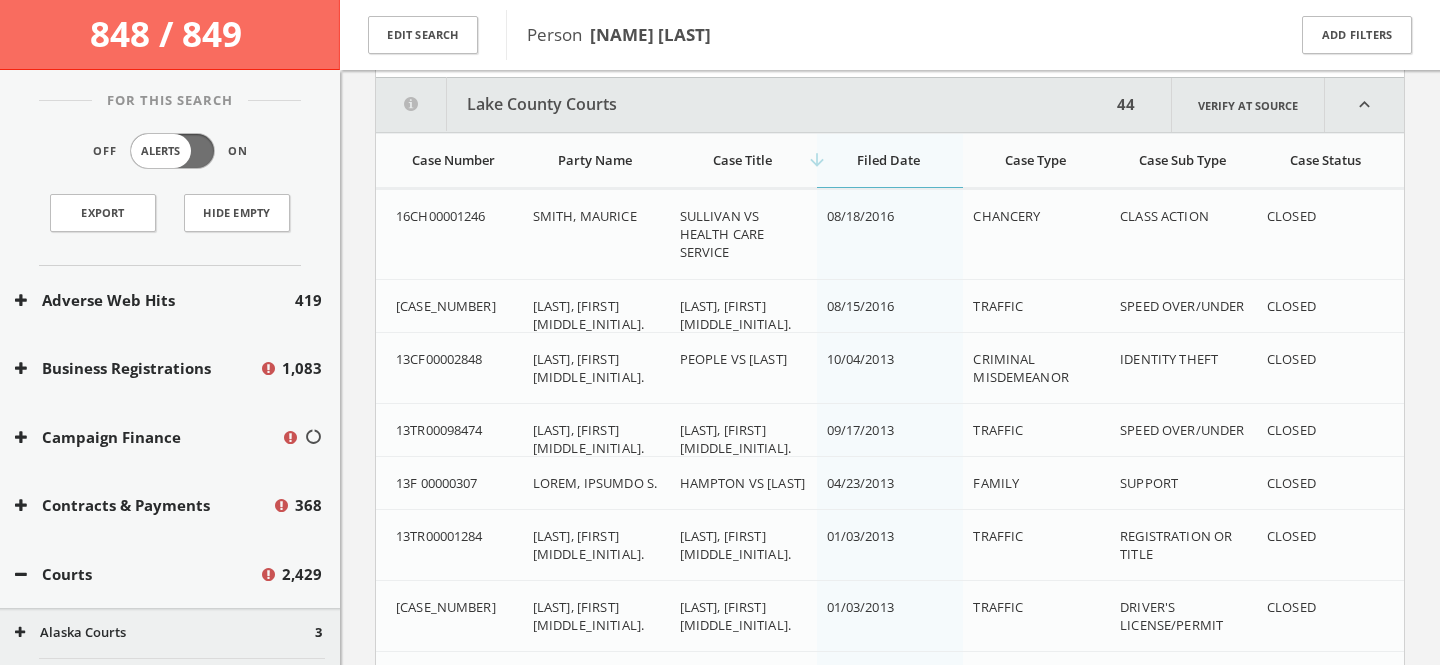 scroll, scrollTop: 1375, scrollLeft: 0, axis: vertical 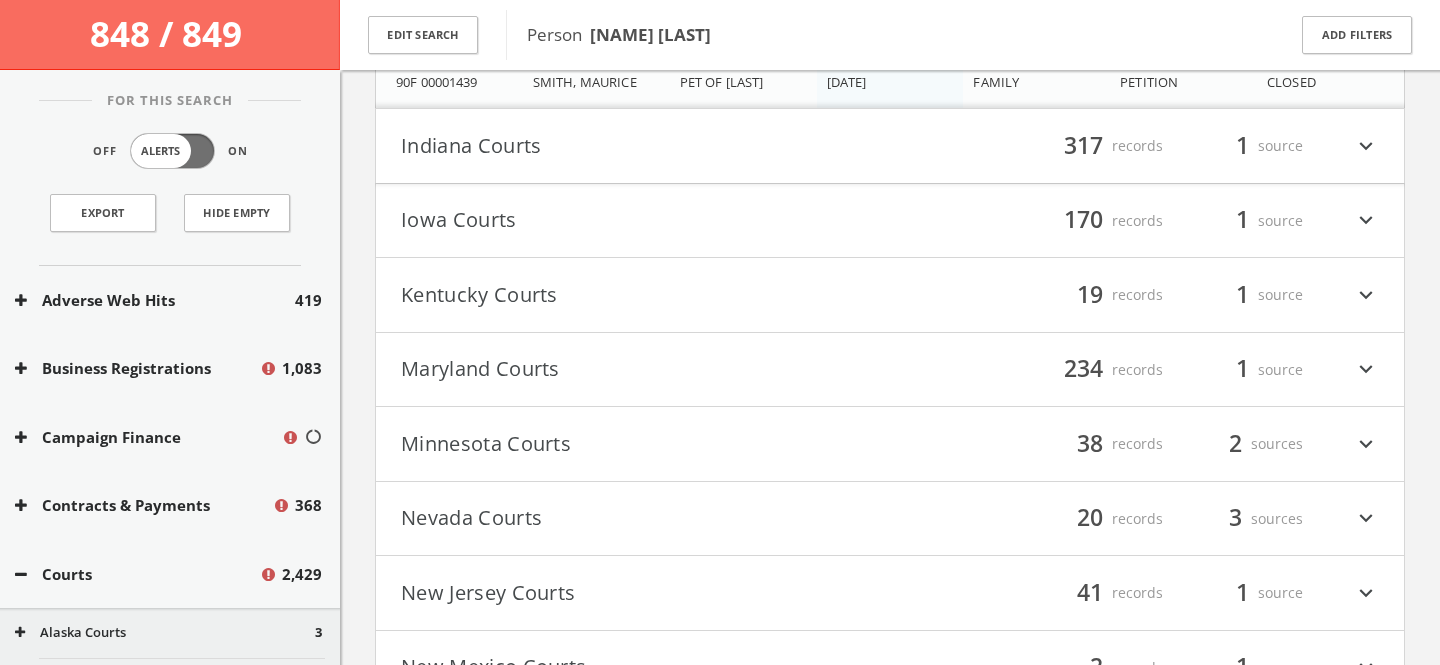 click on "Courts" at bounding box center [155, 300] 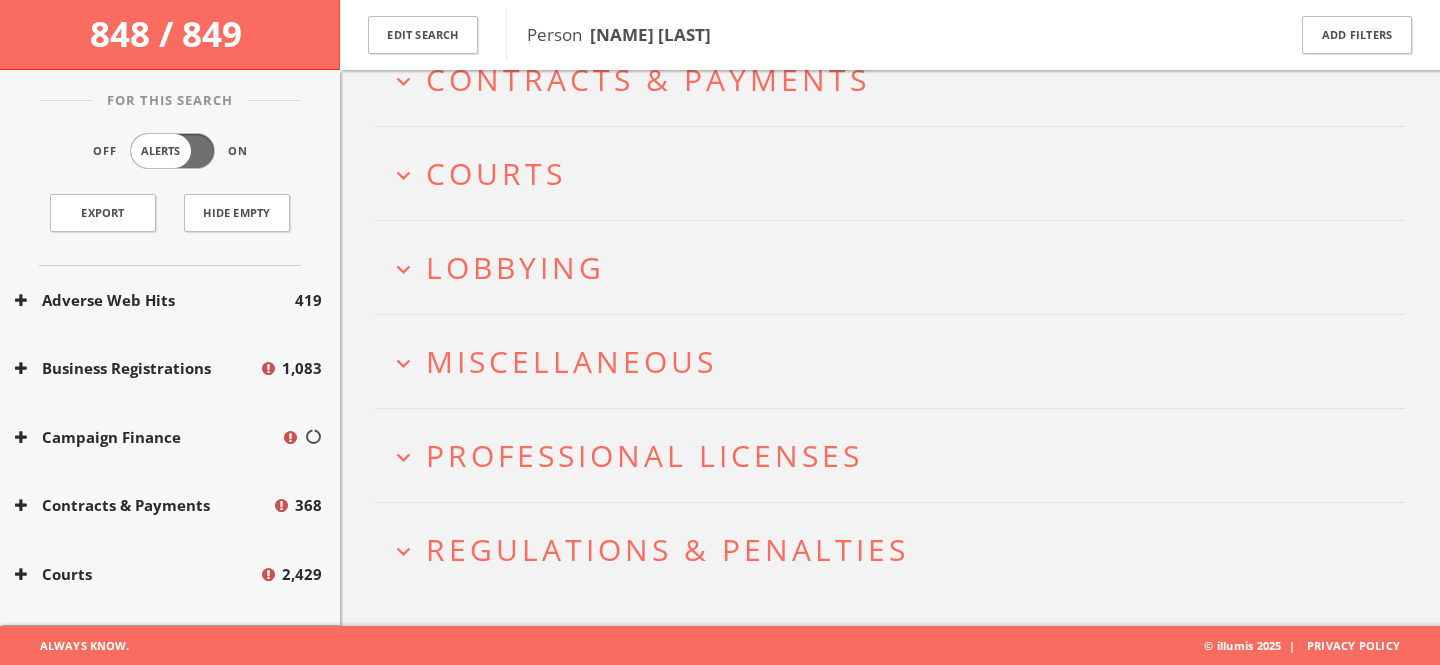 click on "Lobbying" at bounding box center (515, 267) 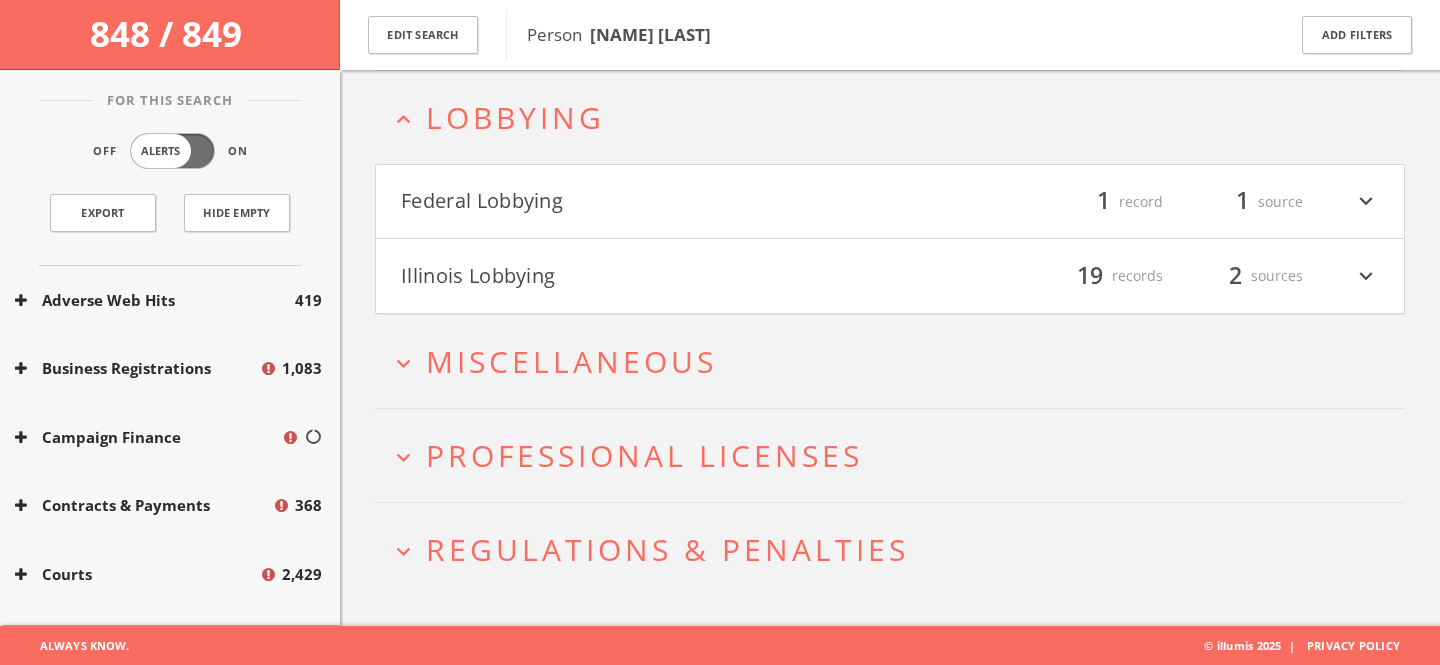 click on "Illinois Lobbying" at bounding box center (645, 276) 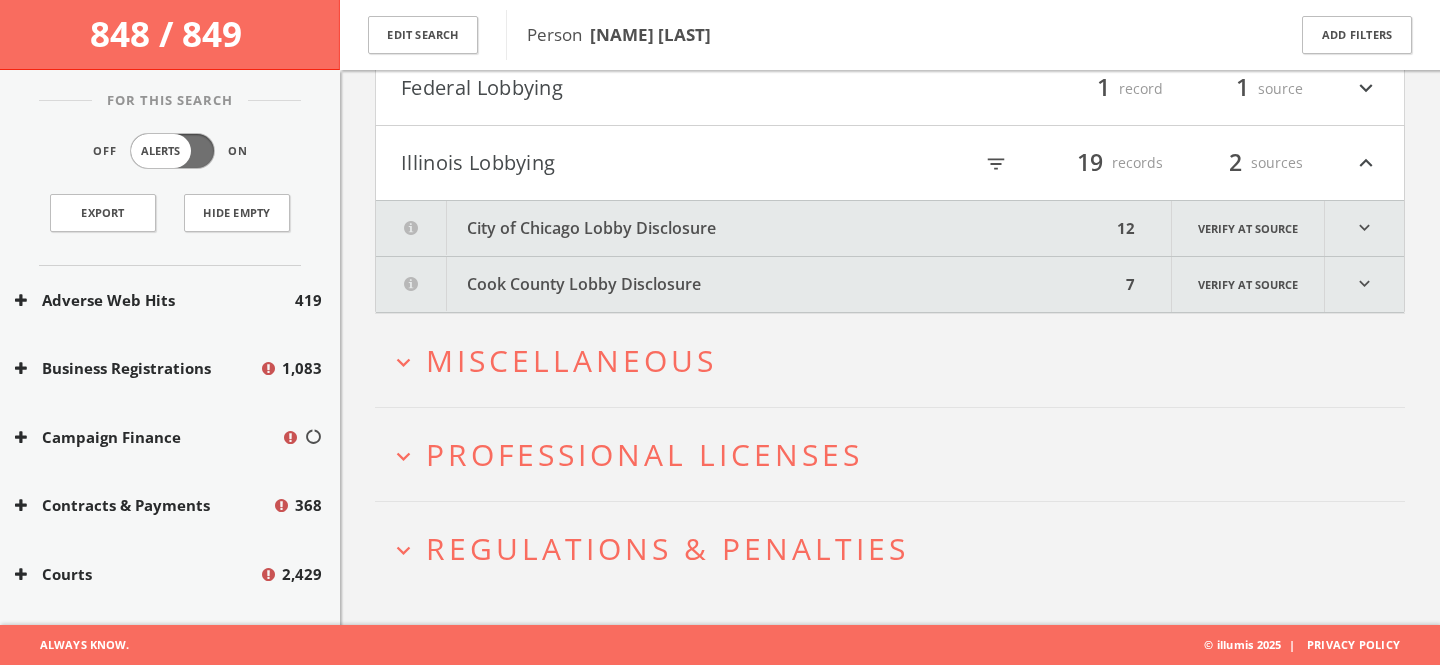 click on "City of Chicago Lobby Disclosure" at bounding box center (743, 228) 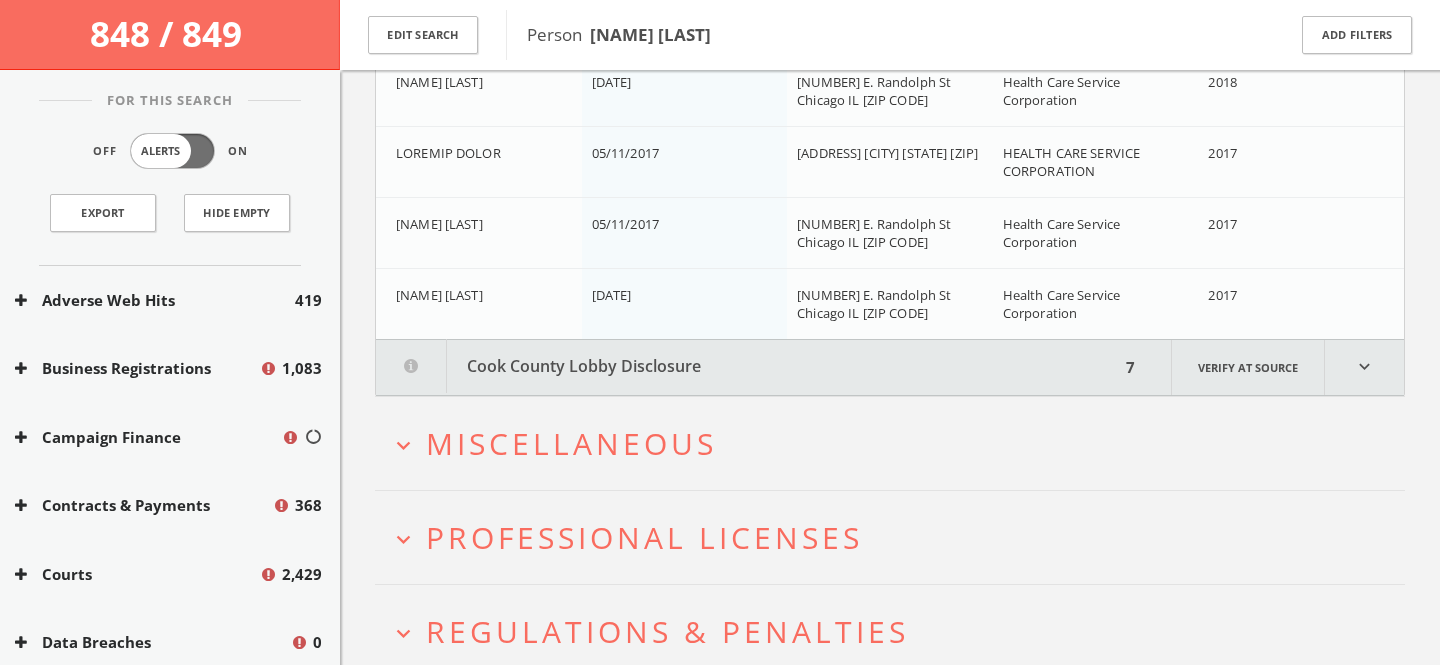 click on "Cook County Lobby Disclosure" at bounding box center (748, 367) 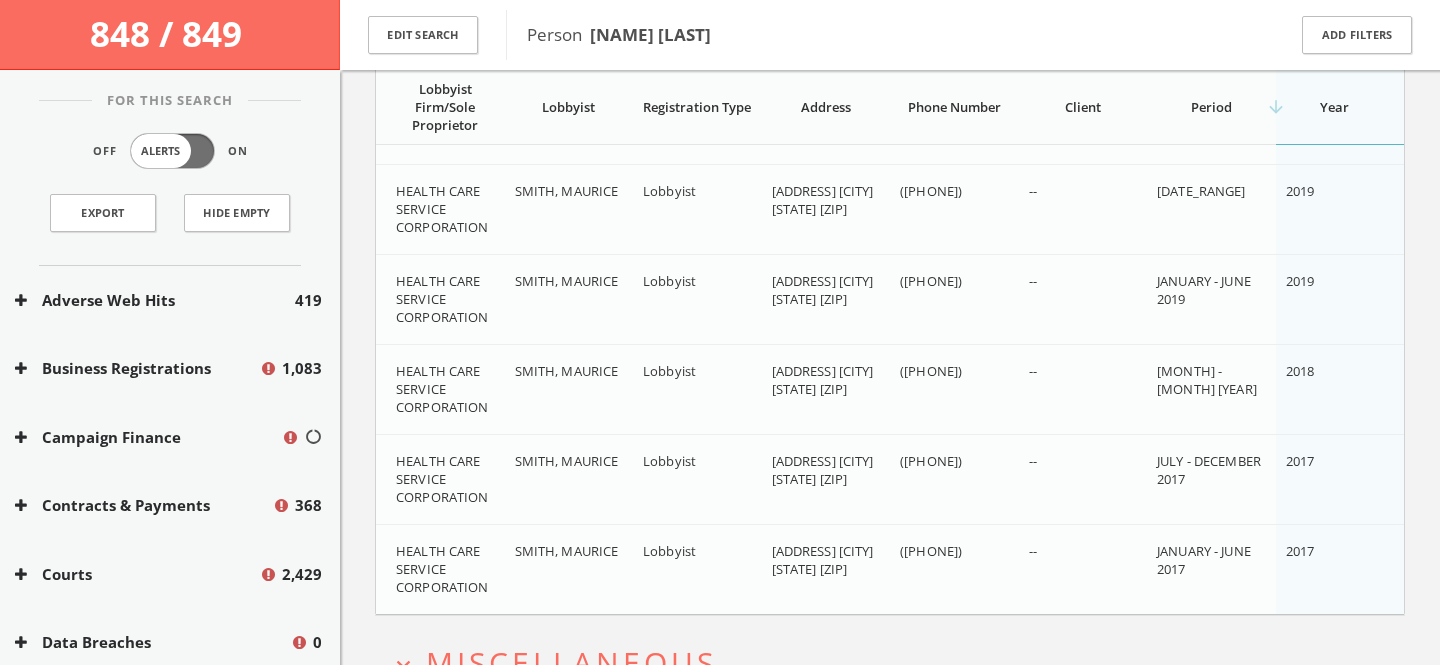 scroll, scrollTop: 1910, scrollLeft: 0, axis: vertical 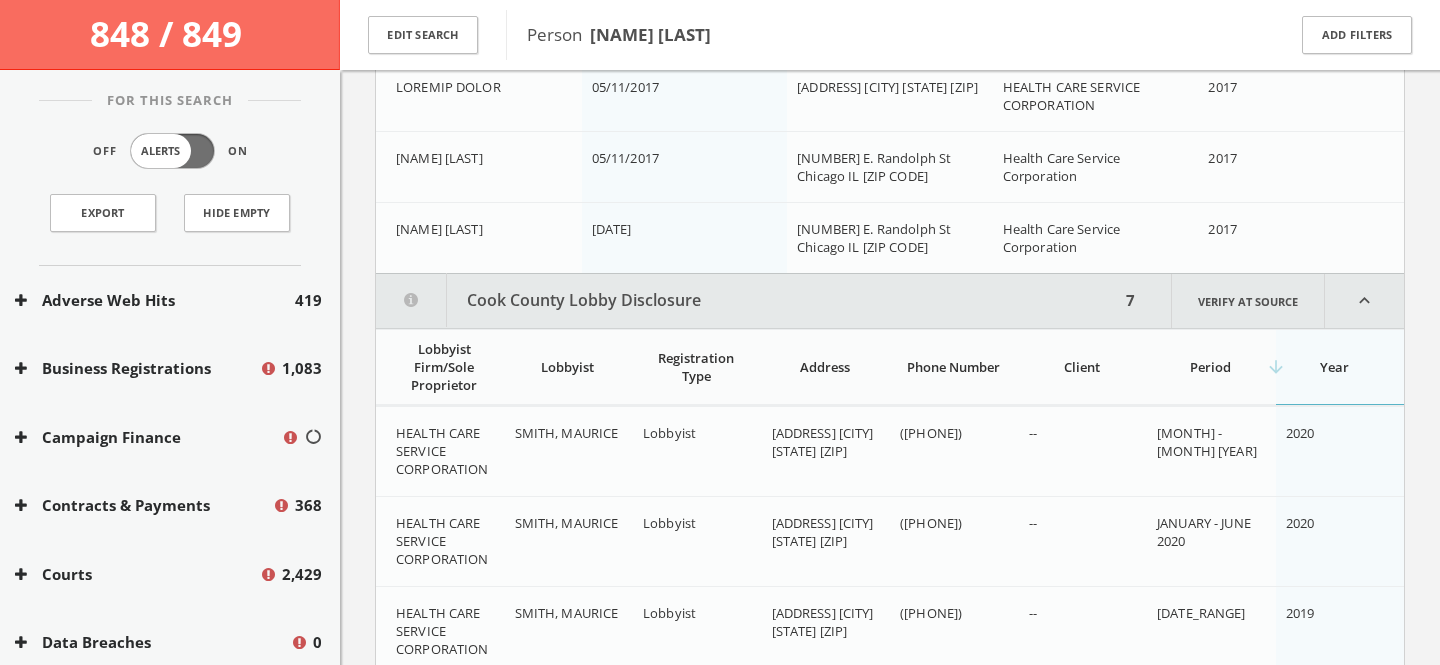 click on "Cook County Lobby Disclosure" at bounding box center [748, 301] 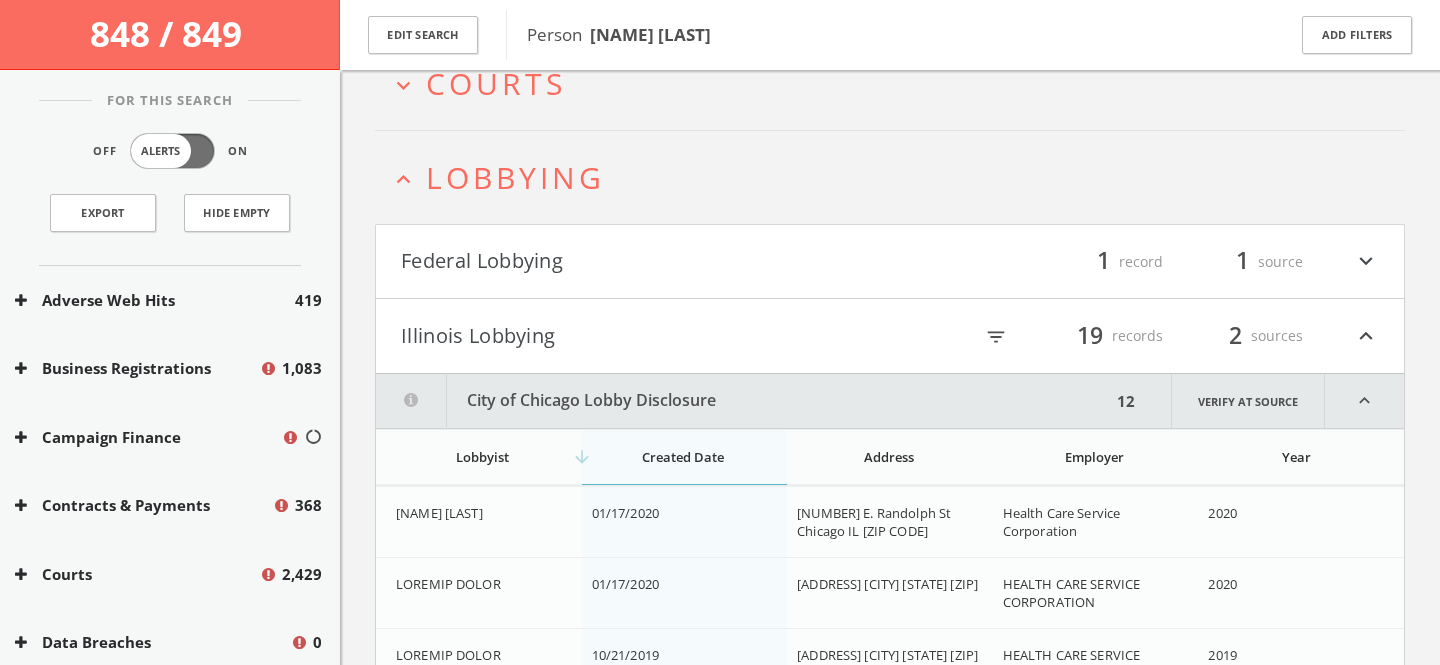 click on "expand_less Lobbying" at bounding box center [890, 177] 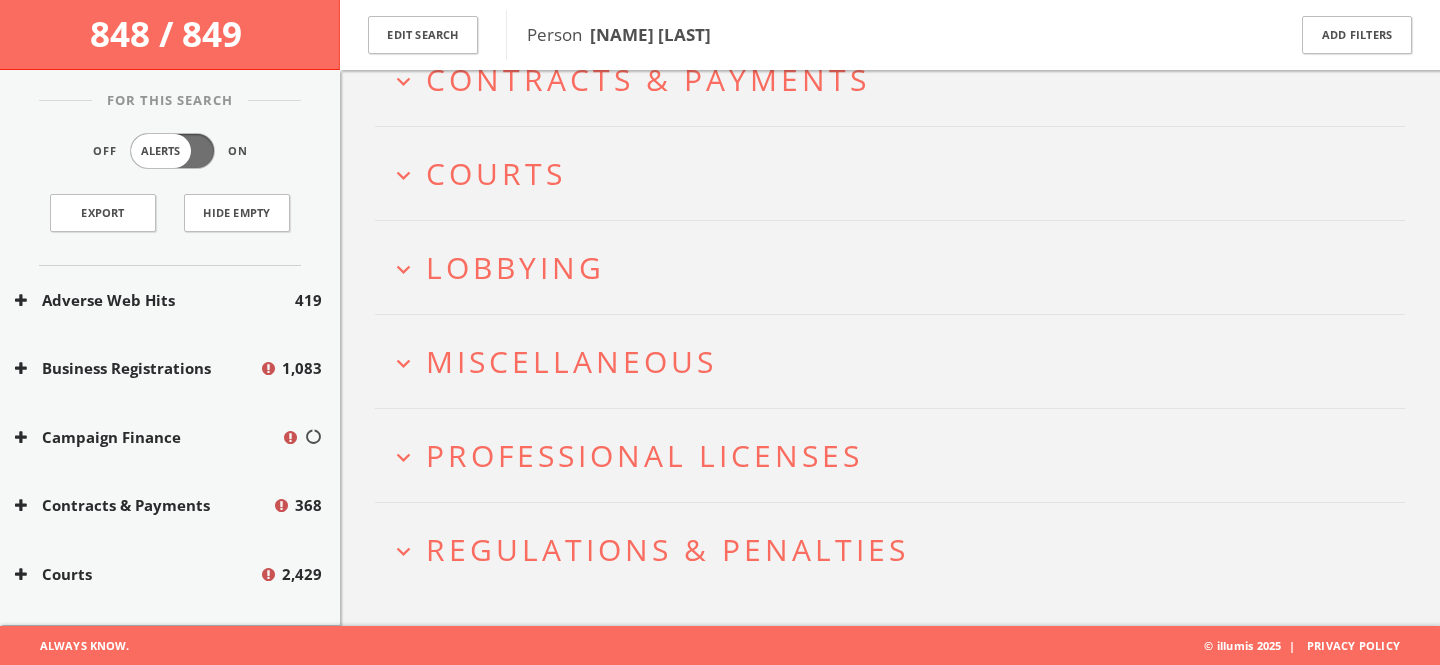 click on "expand_more Miscellaneous" at bounding box center (890, 361) 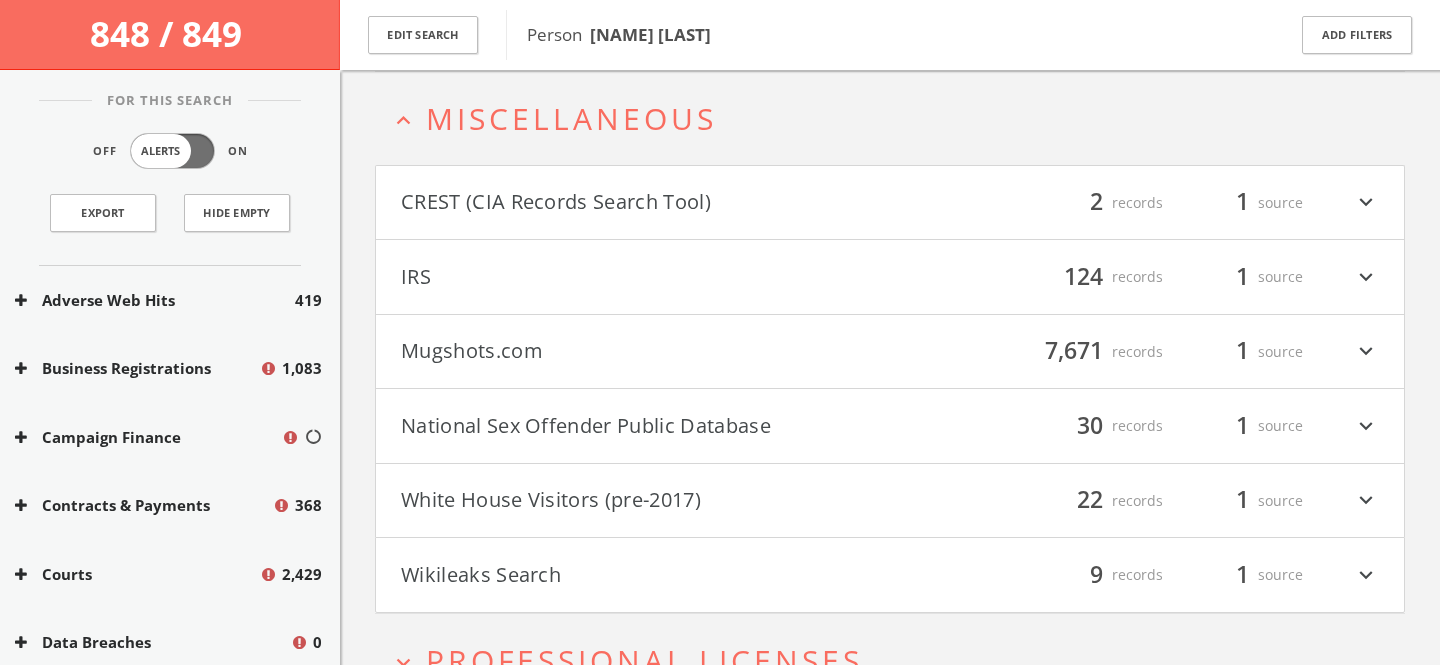 scroll, scrollTop: 651, scrollLeft: 0, axis: vertical 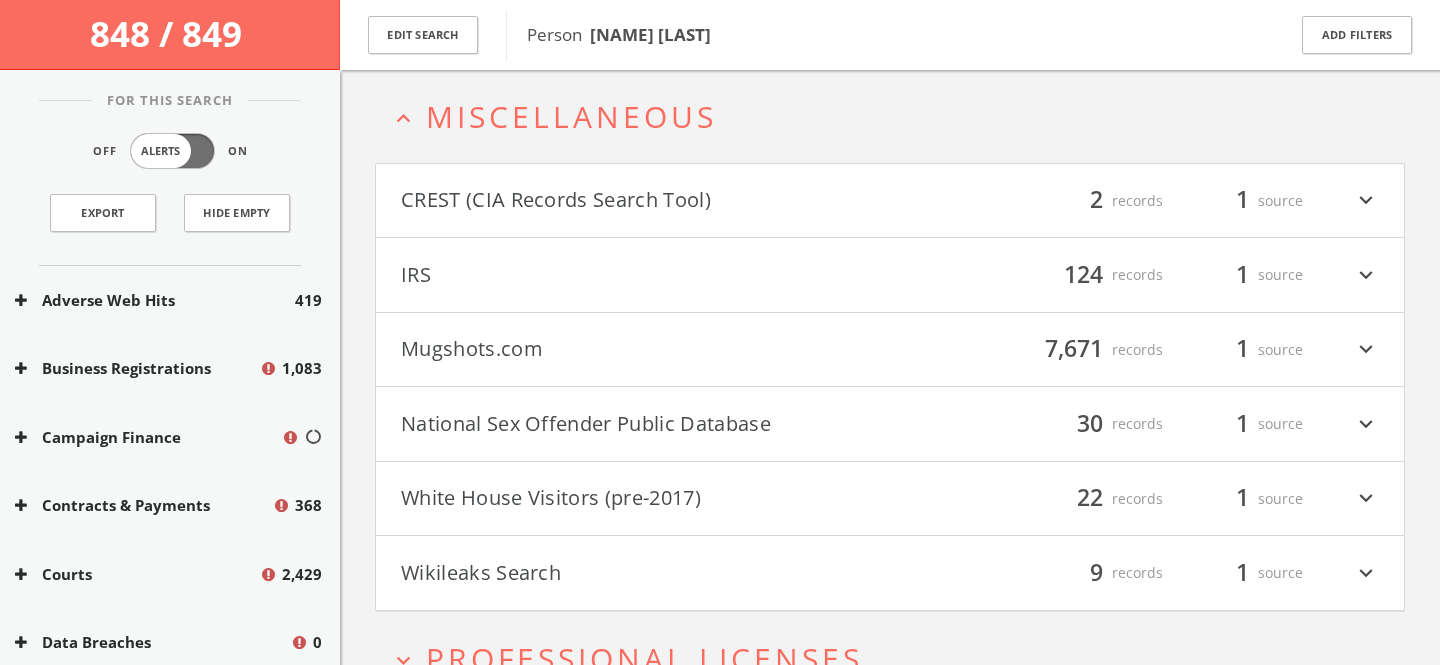 click on "White House Visitors (pre-2017)" at bounding box center [645, 499] 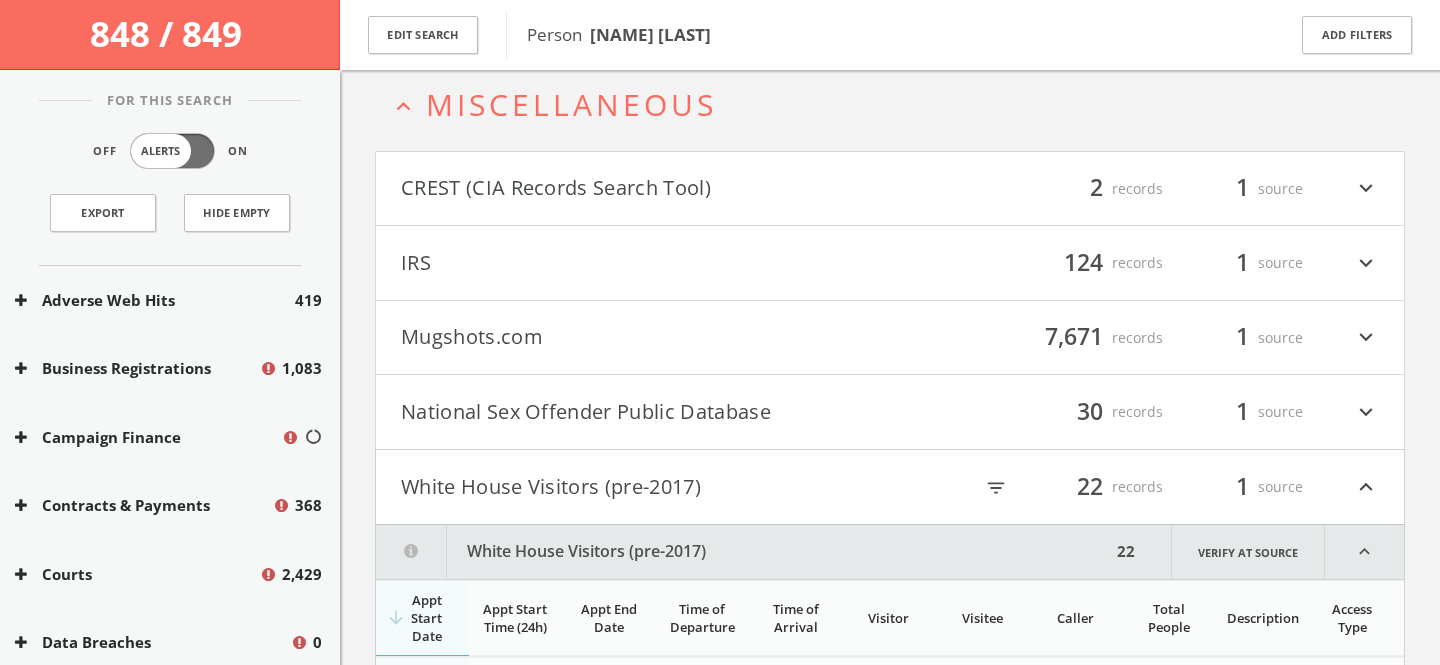 scroll, scrollTop: 740, scrollLeft: 0, axis: vertical 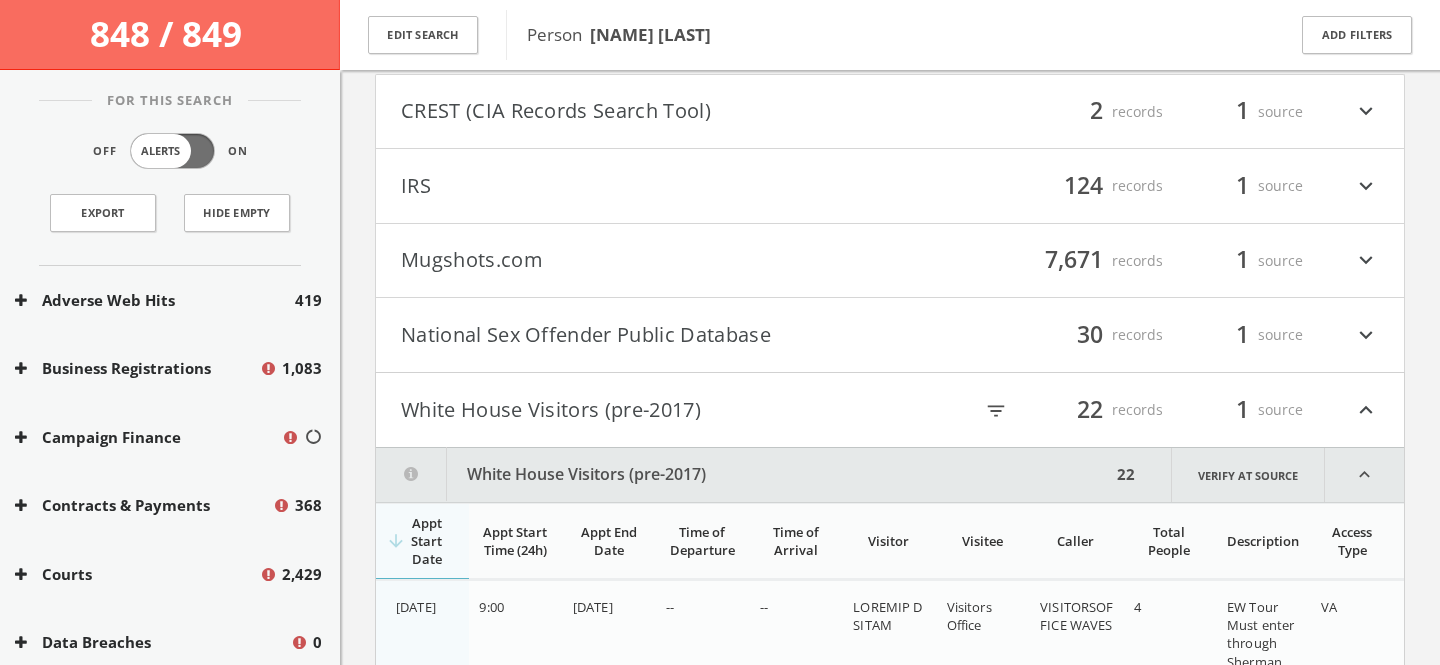 click on "White House Visitors (pre-2017)" at bounding box center [645, 410] 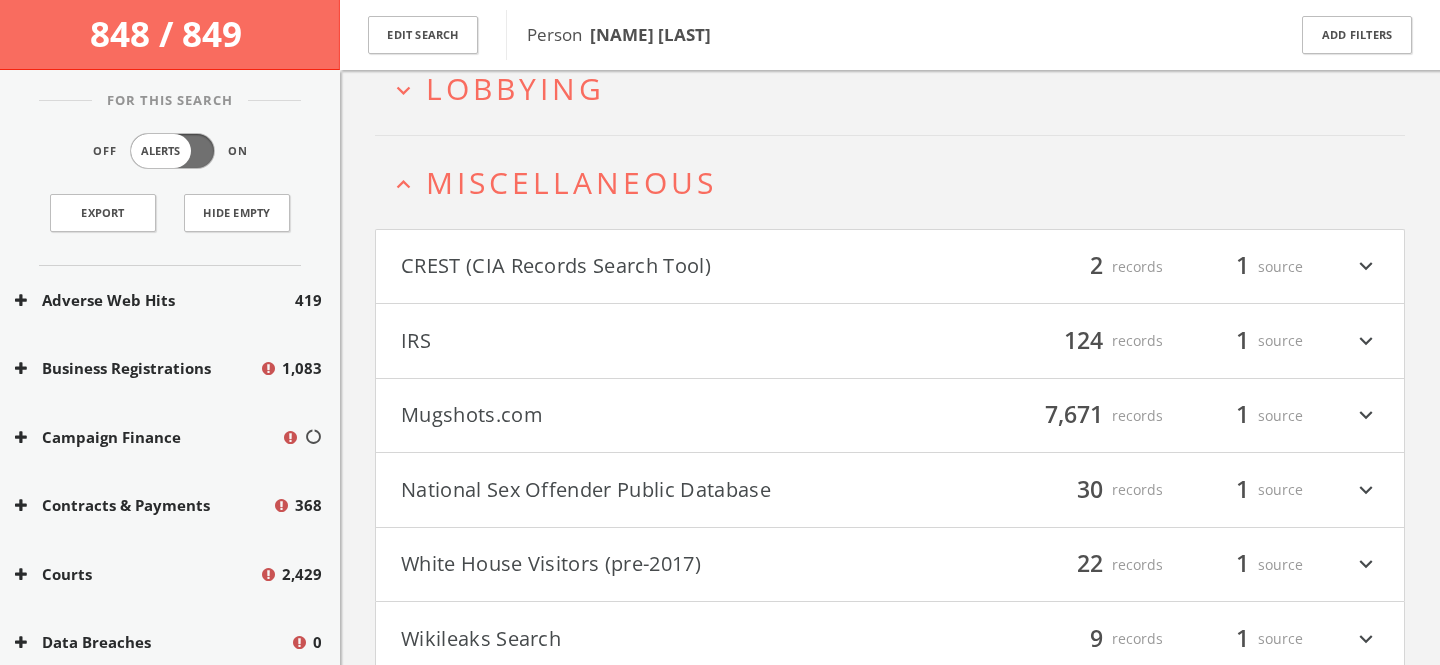 scroll, scrollTop: 577, scrollLeft: 0, axis: vertical 